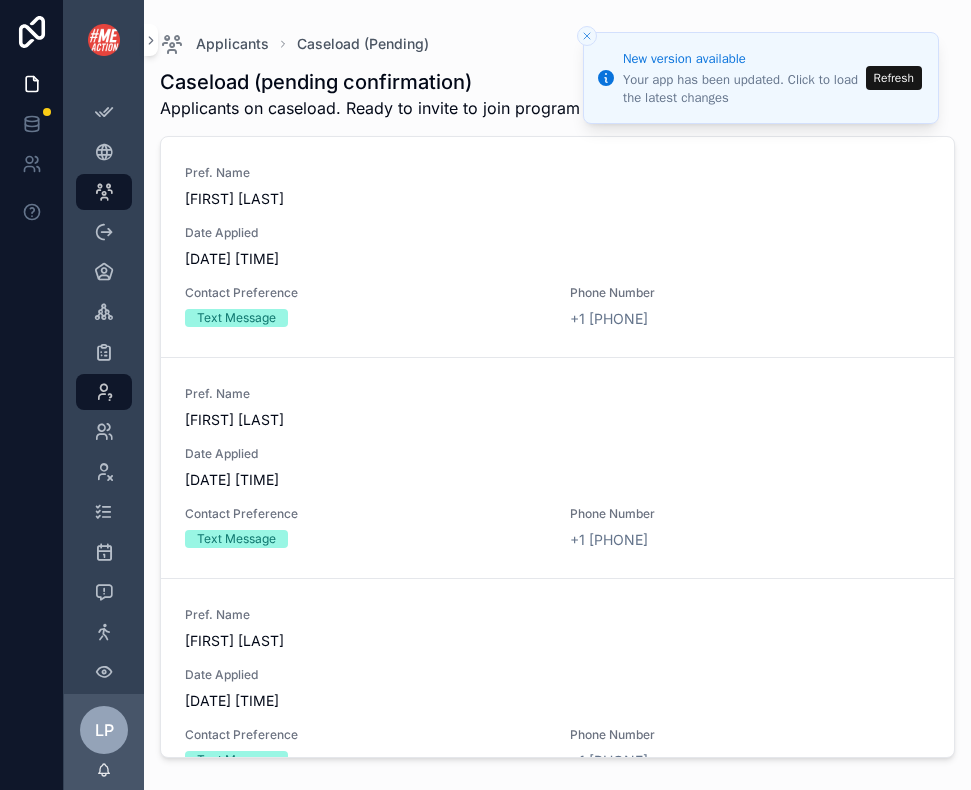 scroll, scrollTop: 0, scrollLeft: 0, axis: both 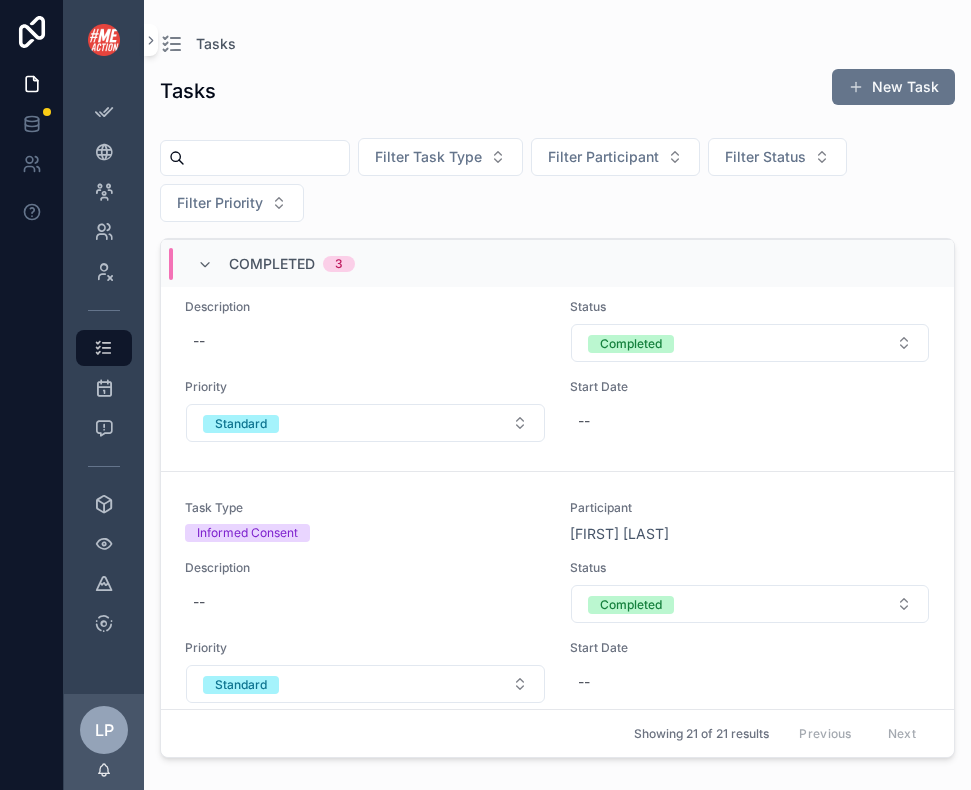 click on "Completed 3" at bounding box center (557, 263) 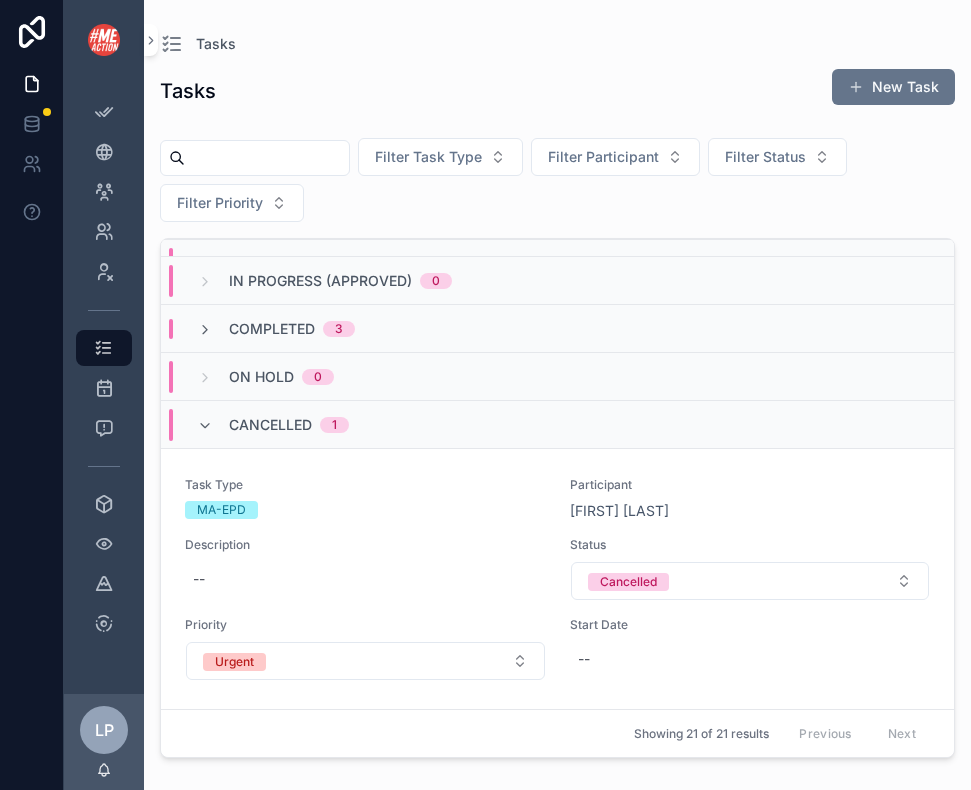 scroll, scrollTop: 4688, scrollLeft: 0, axis: vertical 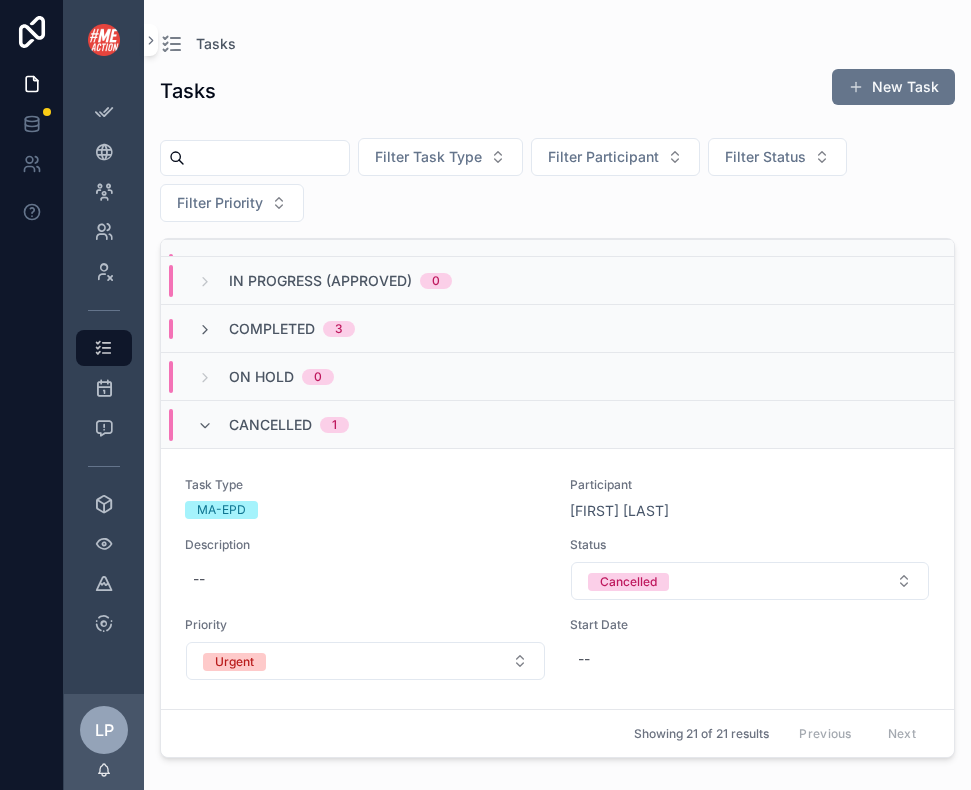 click on "Completed 3" at bounding box center (557, 328) 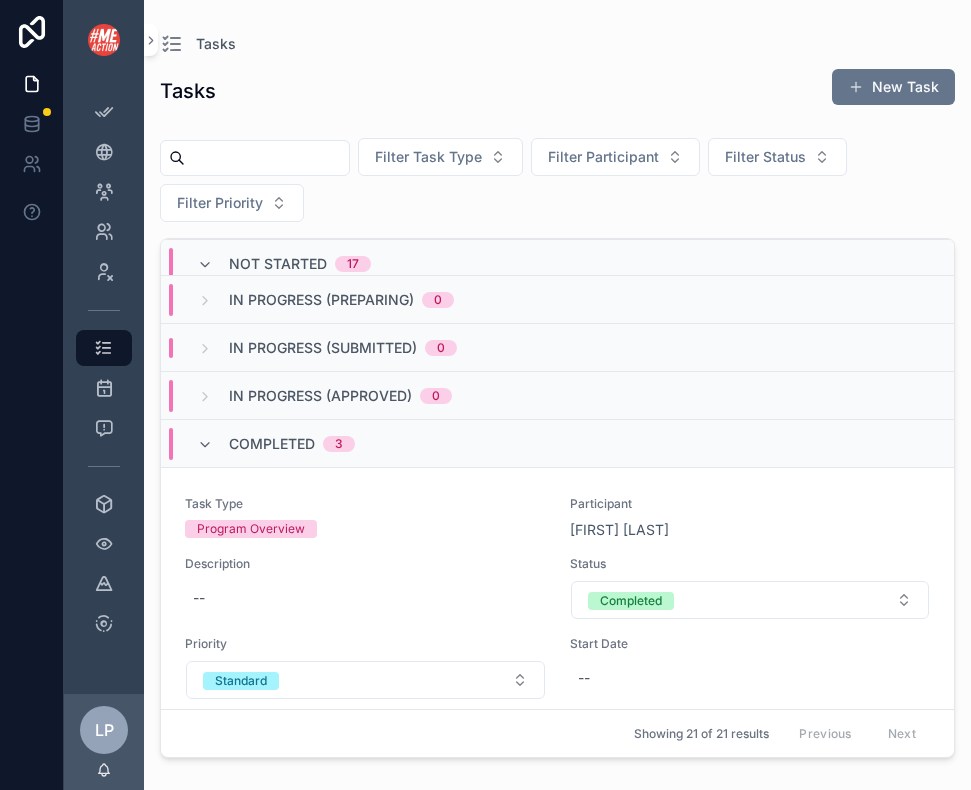 scroll, scrollTop: 4541, scrollLeft: 0, axis: vertical 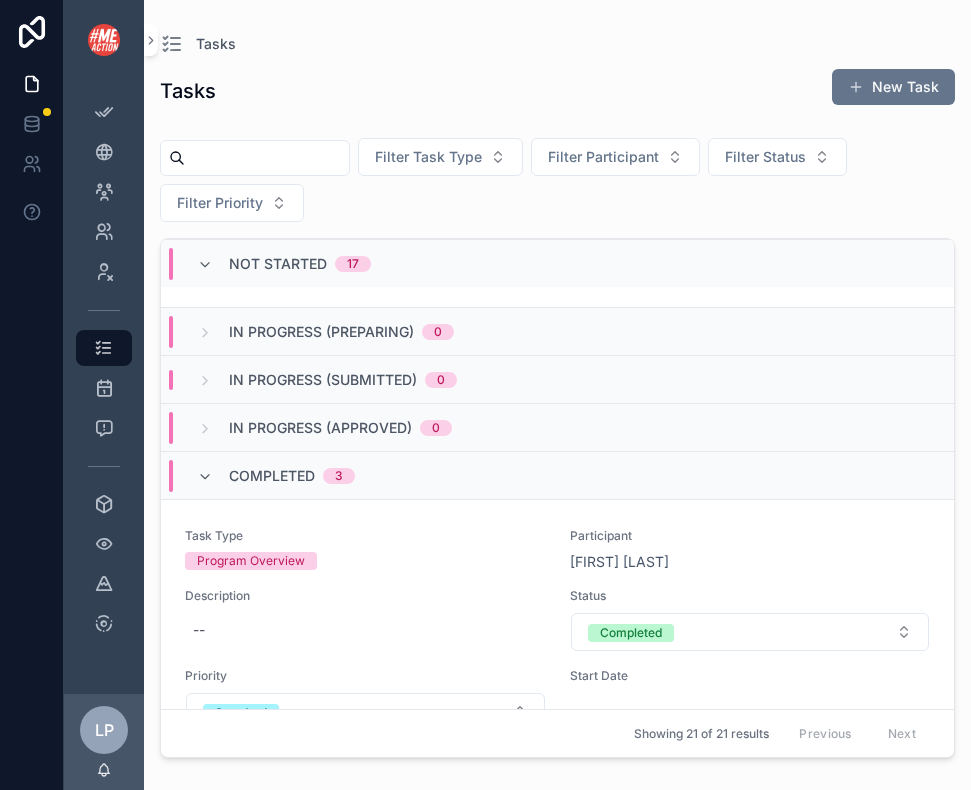 click on "Completed 3" at bounding box center (557, 475) 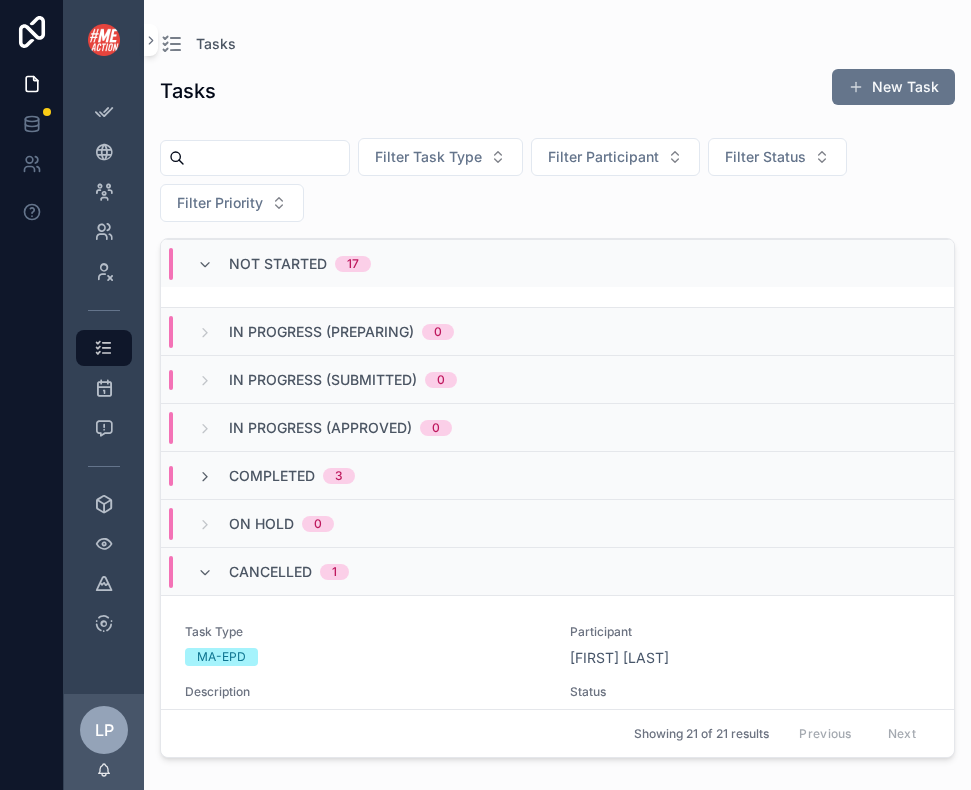 scroll, scrollTop: 4688, scrollLeft: 0, axis: vertical 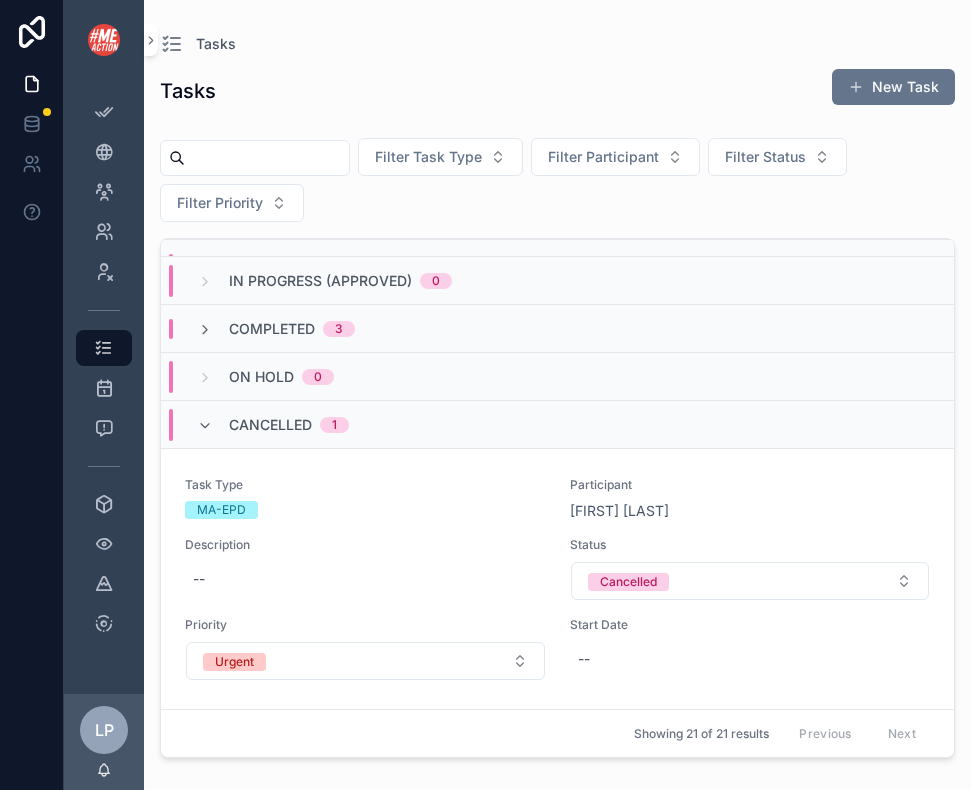 click on "Cancelled 1" at bounding box center (557, 424) 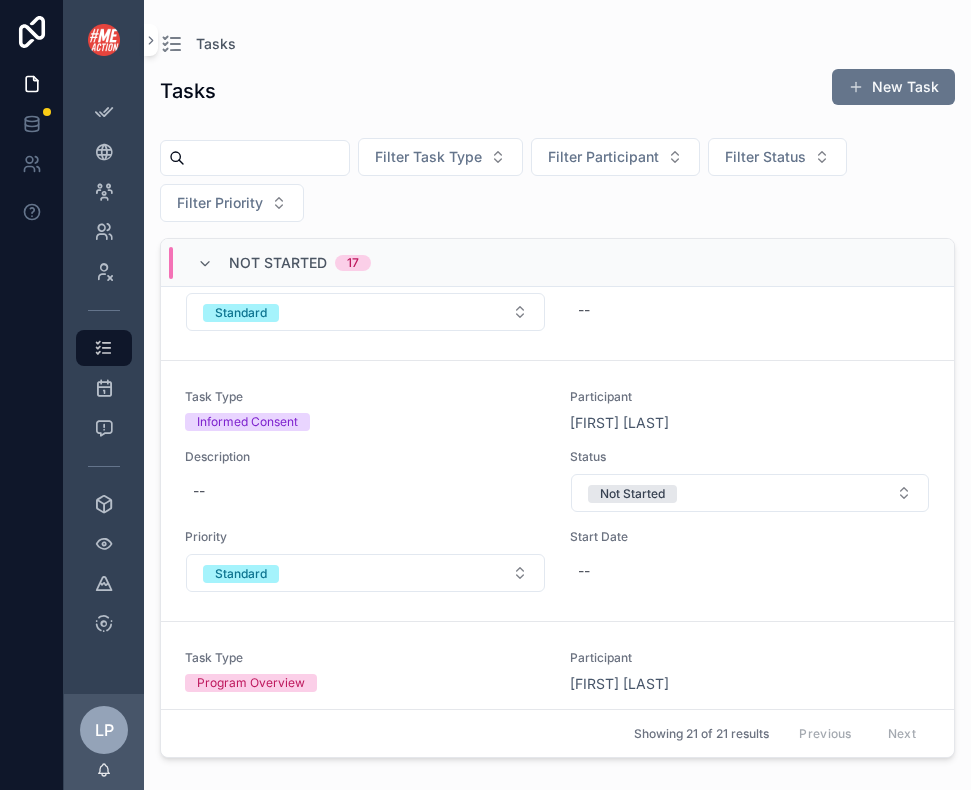 scroll, scrollTop: 3649, scrollLeft: 0, axis: vertical 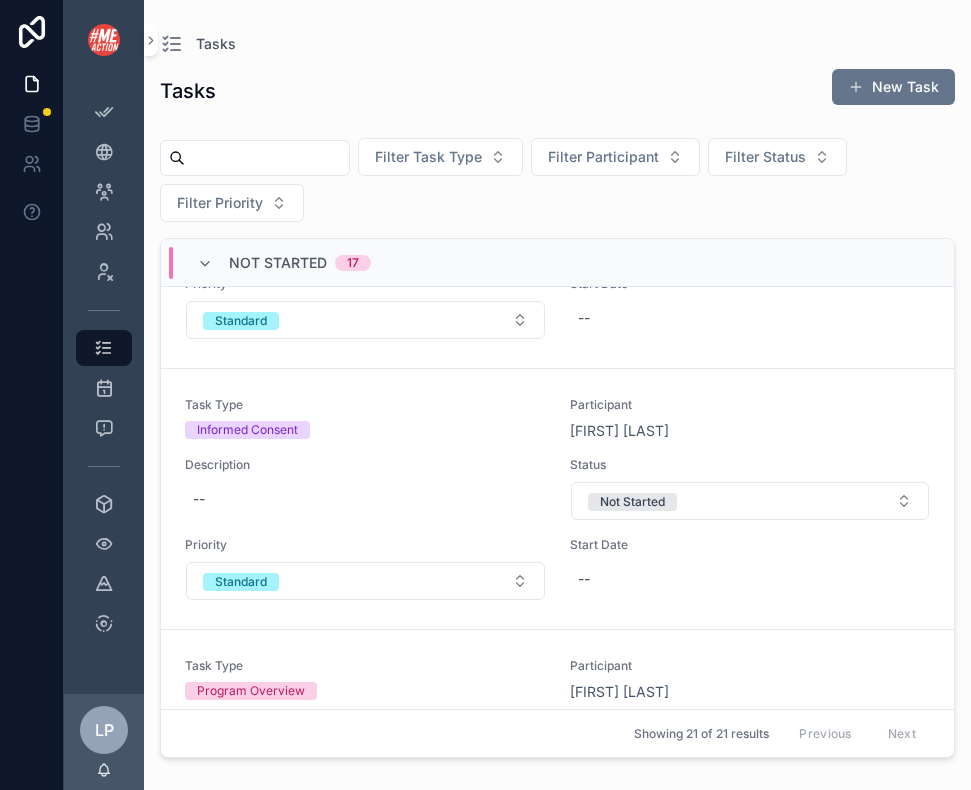 click on "Not Started 17" at bounding box center [557, 263] 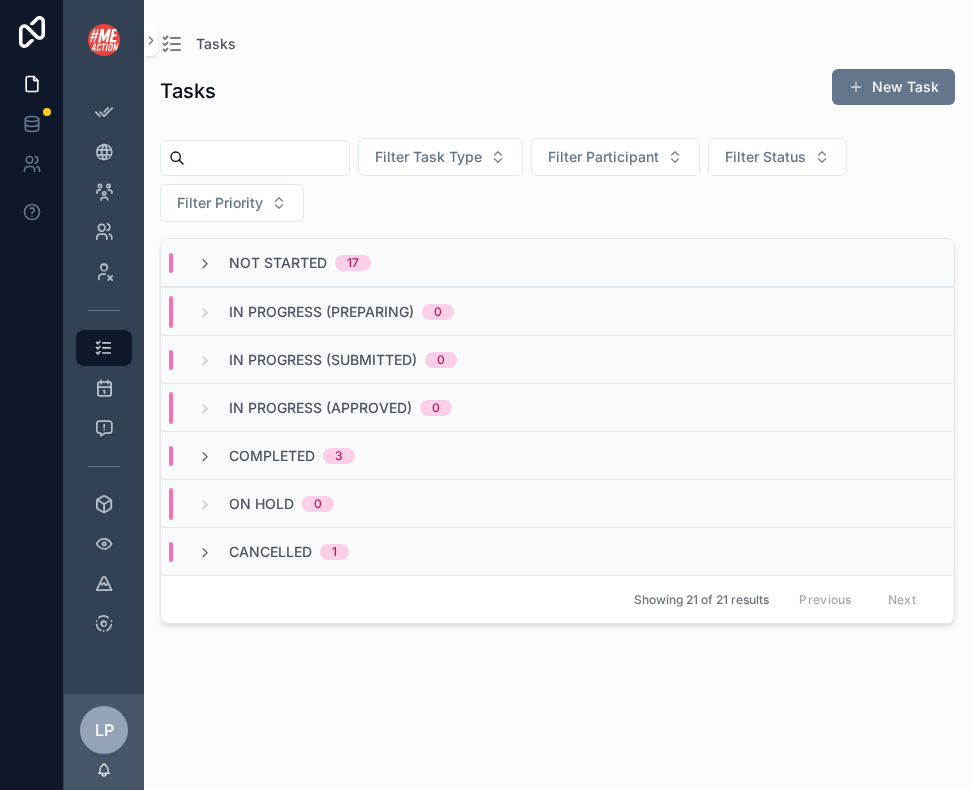 scroll, scrollTop: 0, scrollLeft: 0, axis: both 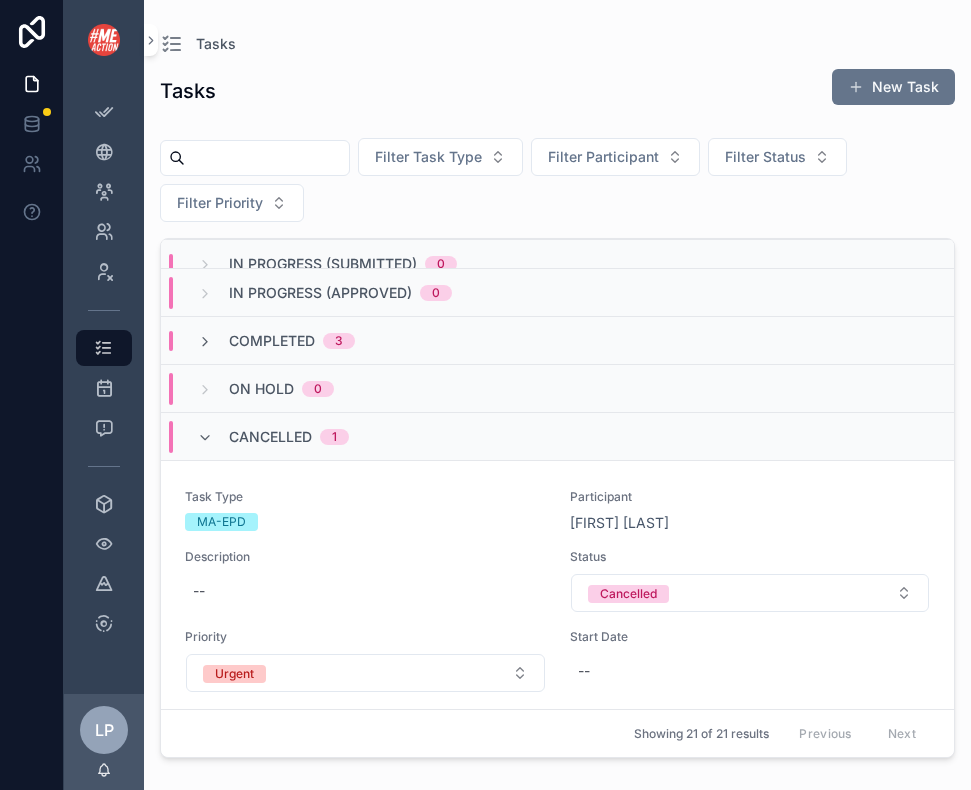 click on "Cancelled 1" at bounding box center (273, 437) 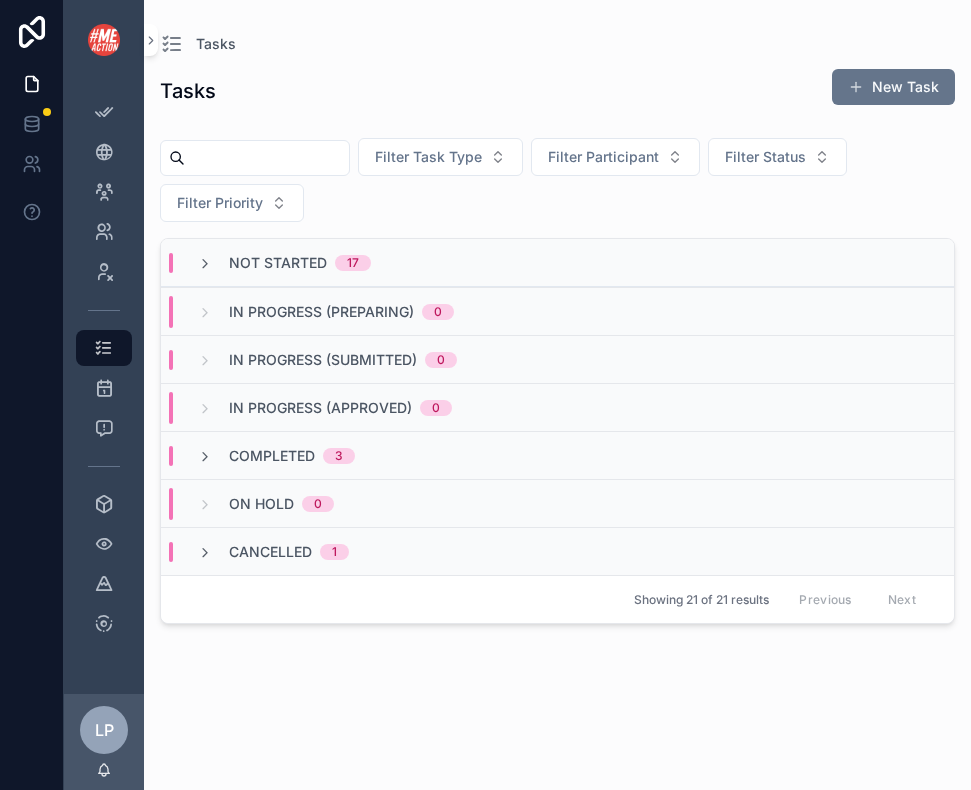 click on "3" at bounding box center [339, 456] 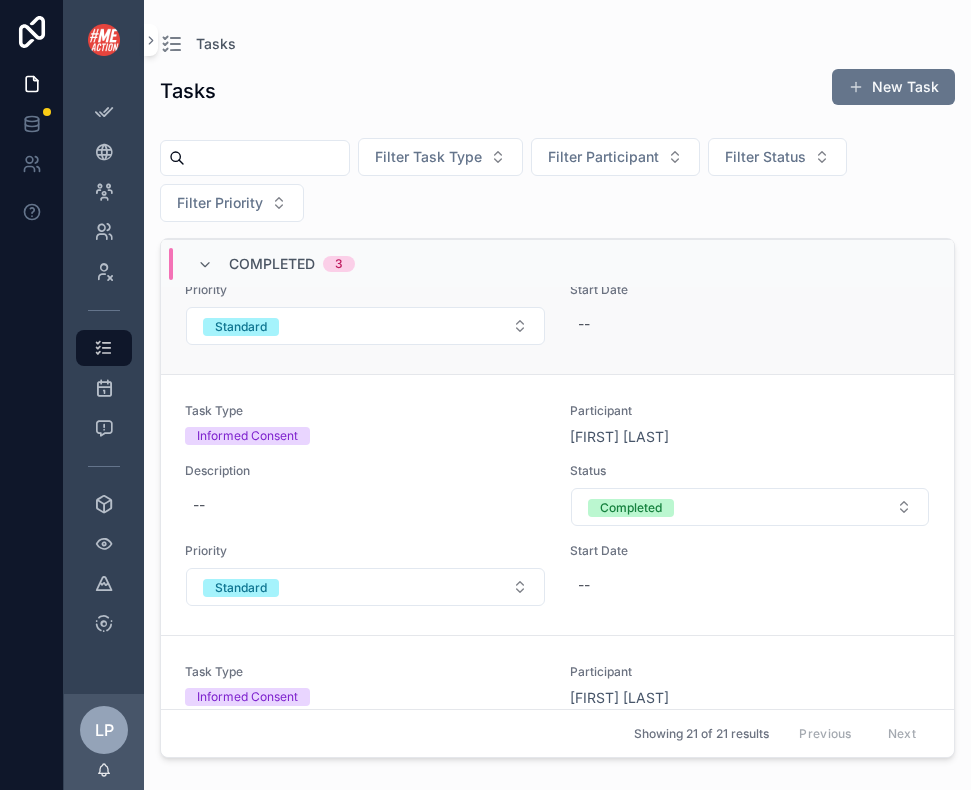 scroll, scrollTop: 367, scrollLeft: 0, axis: vertical 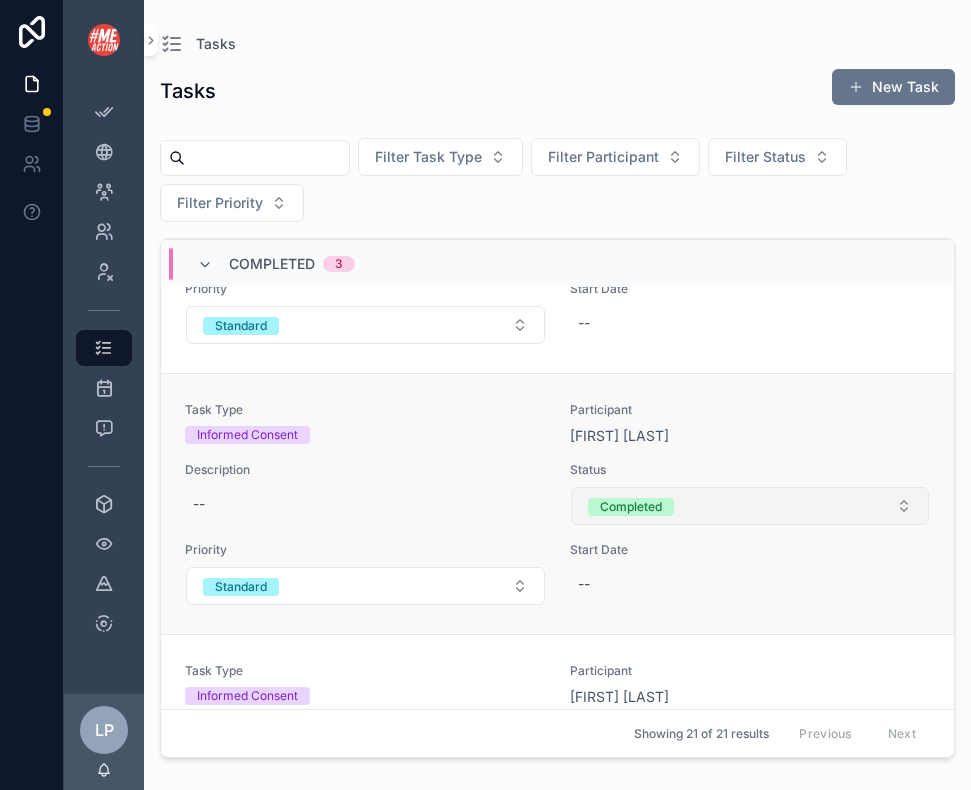 click on "Completed" at bounding box center (750, 506) 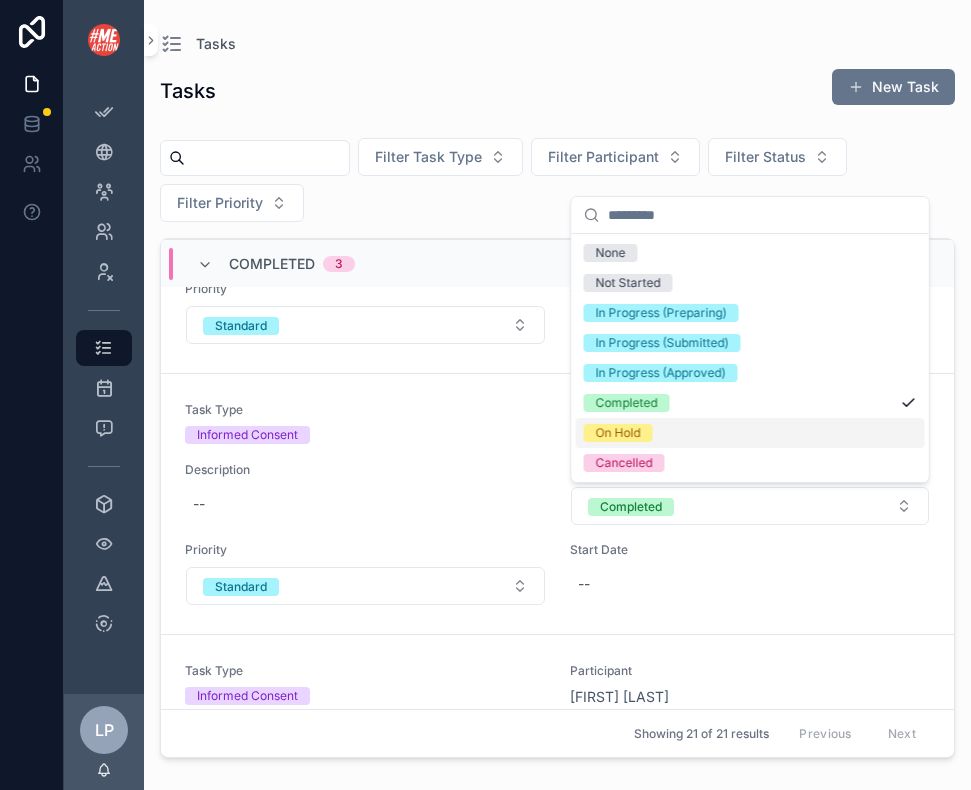 click on "On Hold" at bounding box center (750, 433) 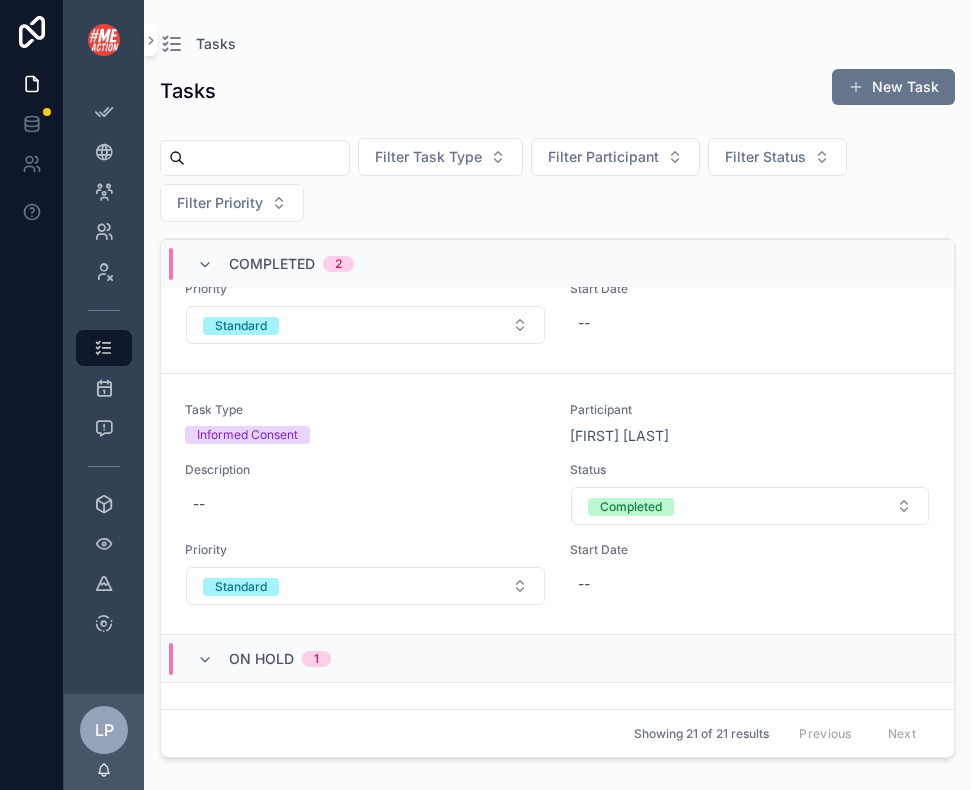 click at bounding box center [267, 158] 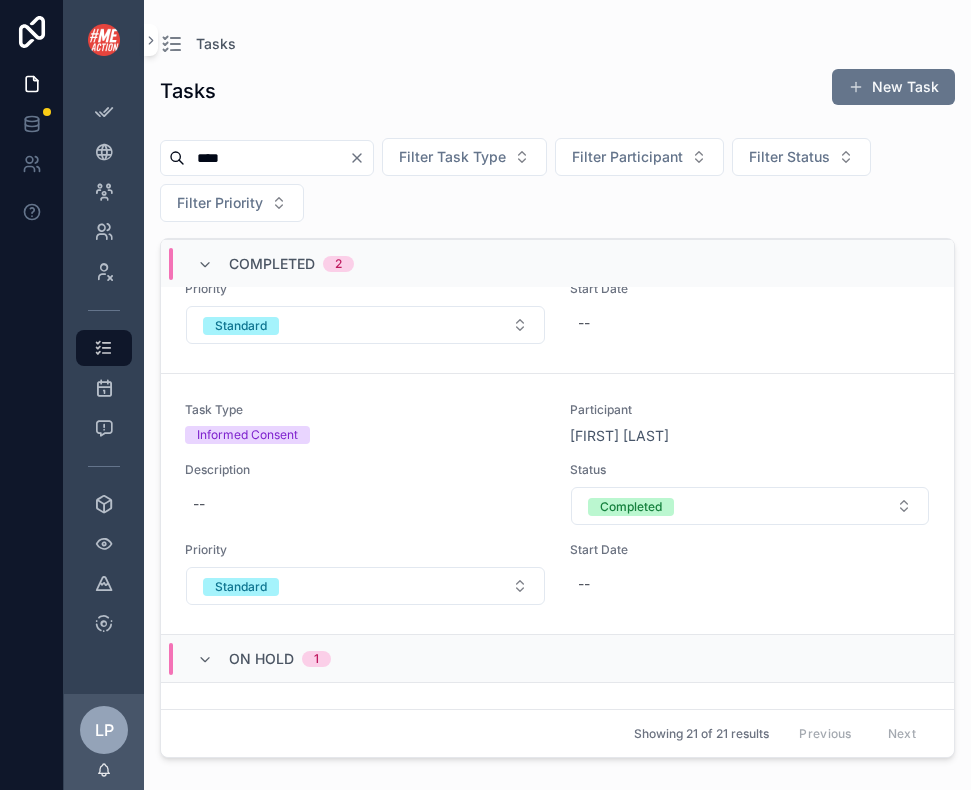 type on "****" 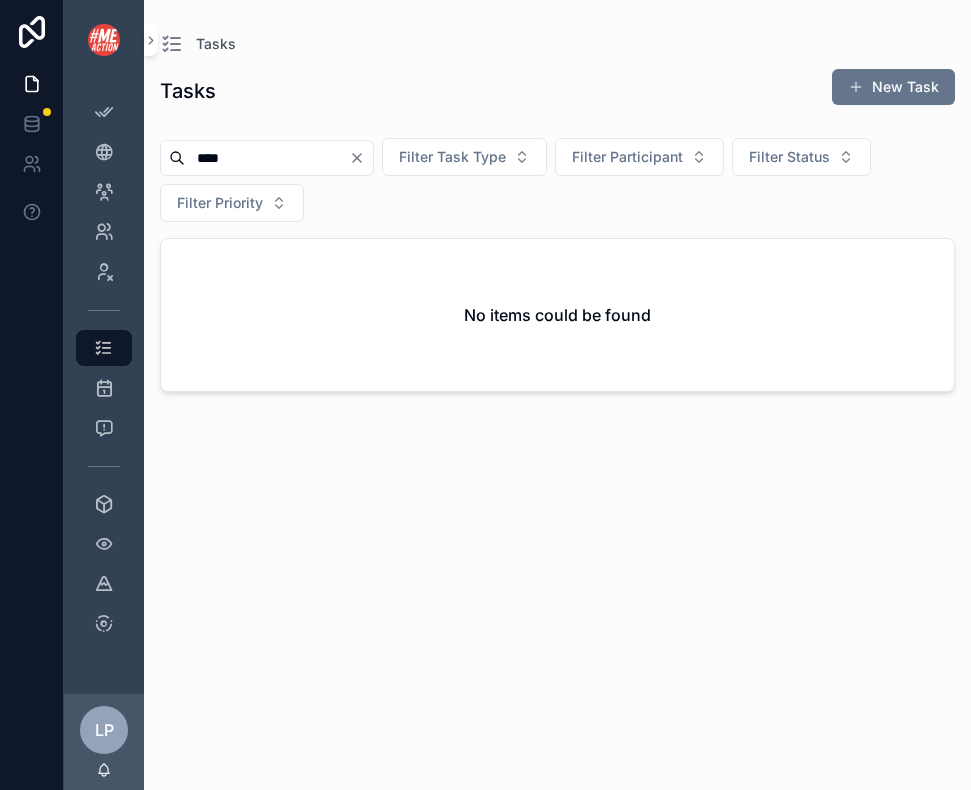 click 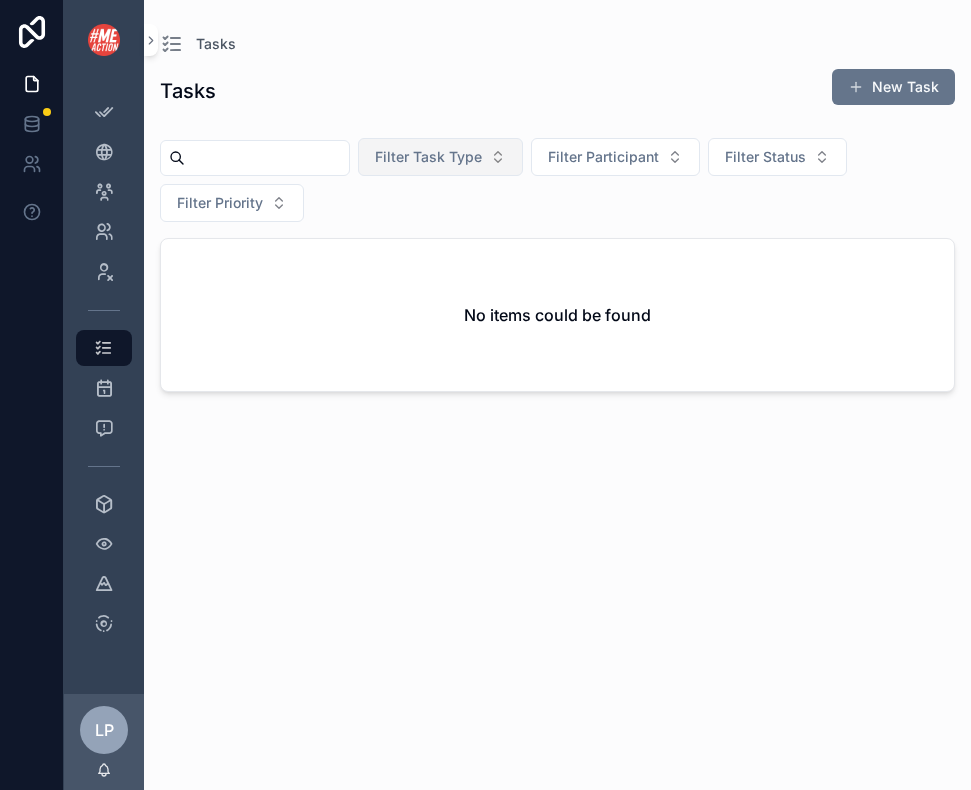 click on "Filter Task Type" at bounding box center [428, 157] 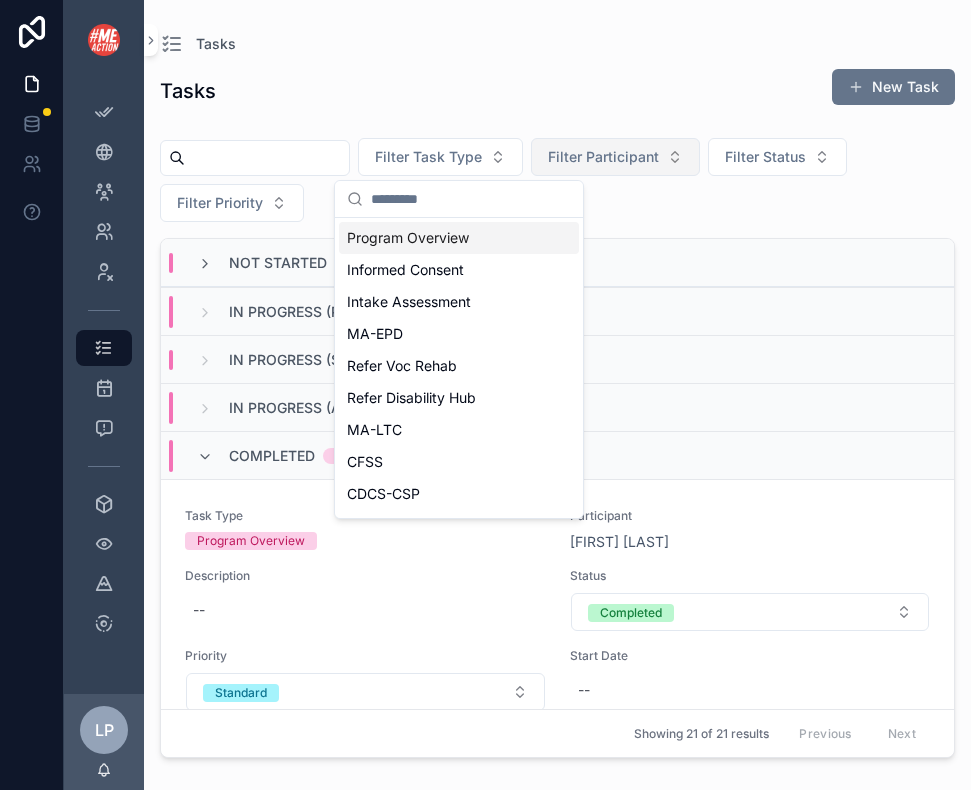 click on "Filter Participant" at bounding box center [603, 157] 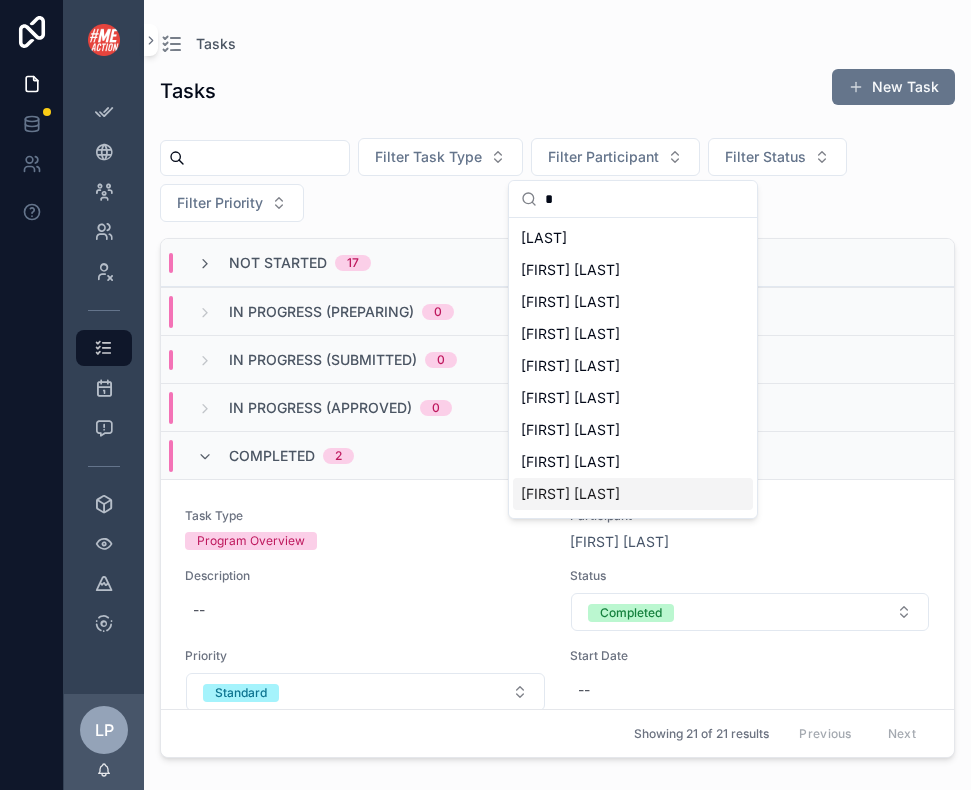 type on "*" 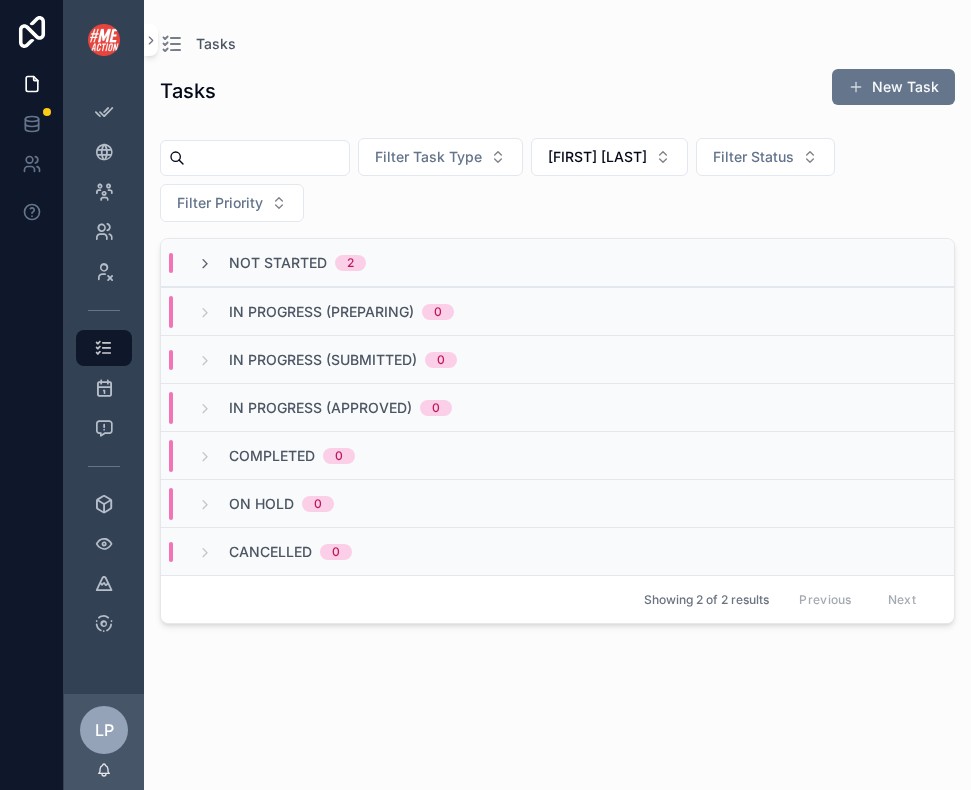 click on "Not Started 2" at bounding box center (281, 263) 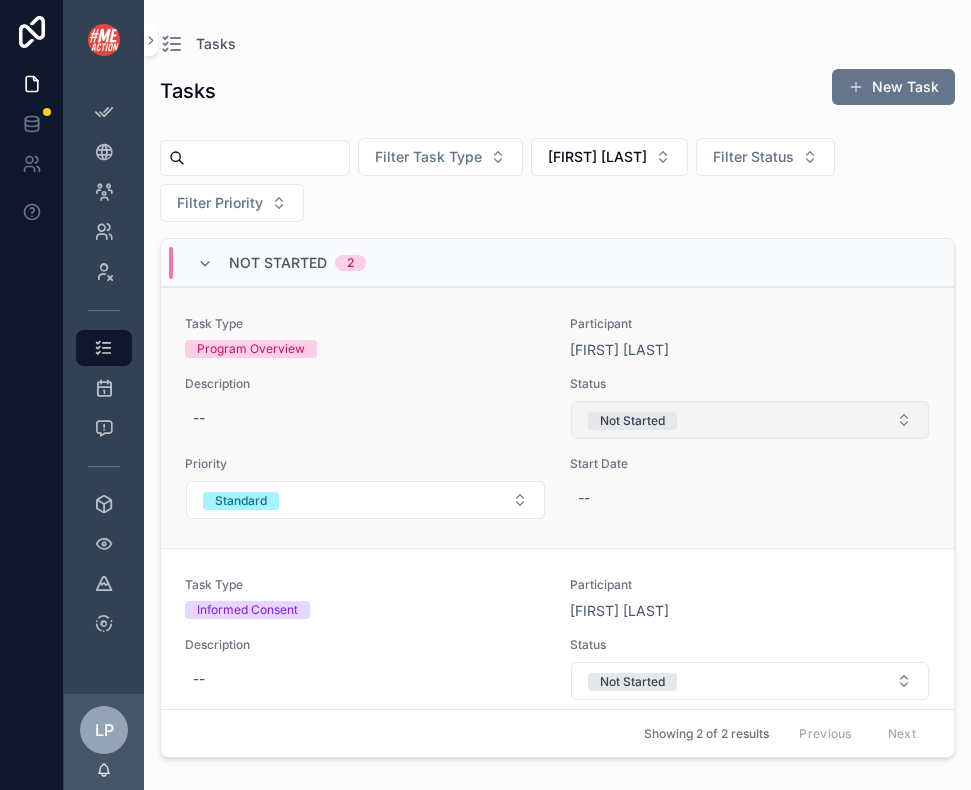 click on "Not Started" at bounding box center (632, 421) 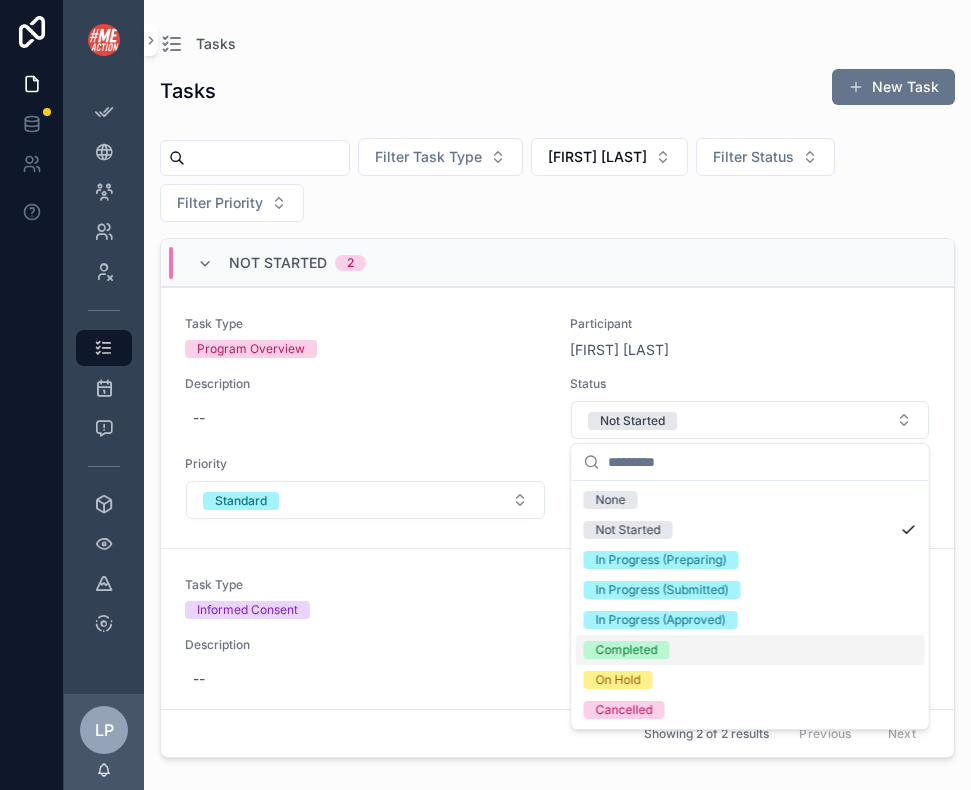 click on "Completed" at bounding box center (627, 650) 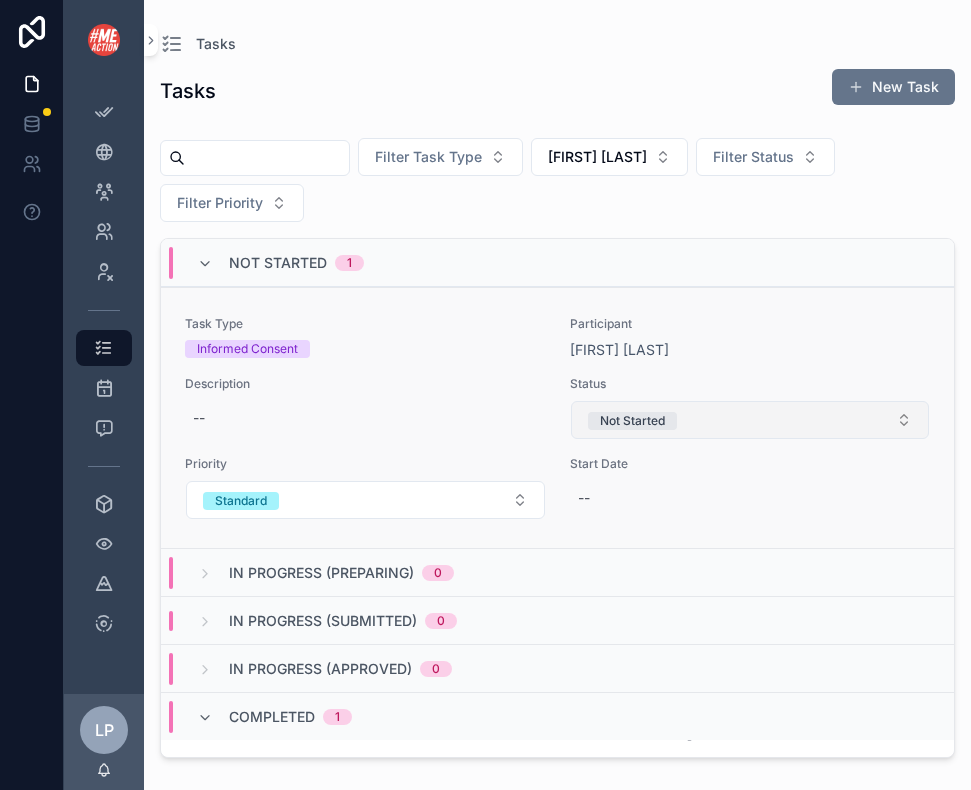 click on "Not Started" at bounding box center (750, 420) 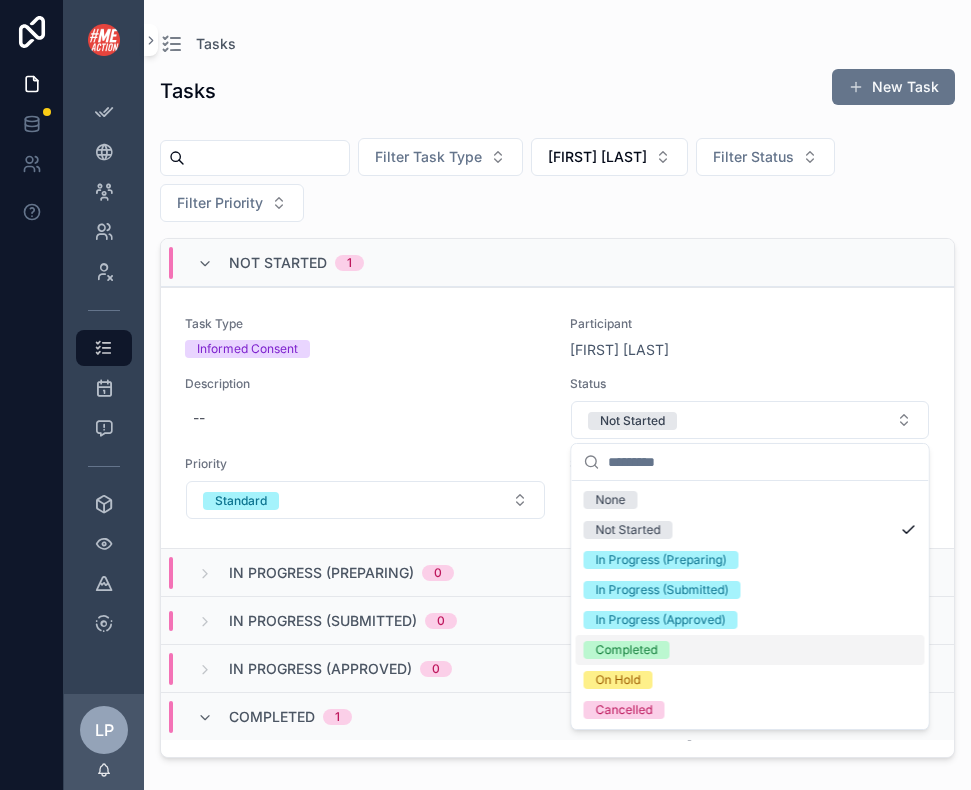 click on "Completed" at bounding box center (750, 650) 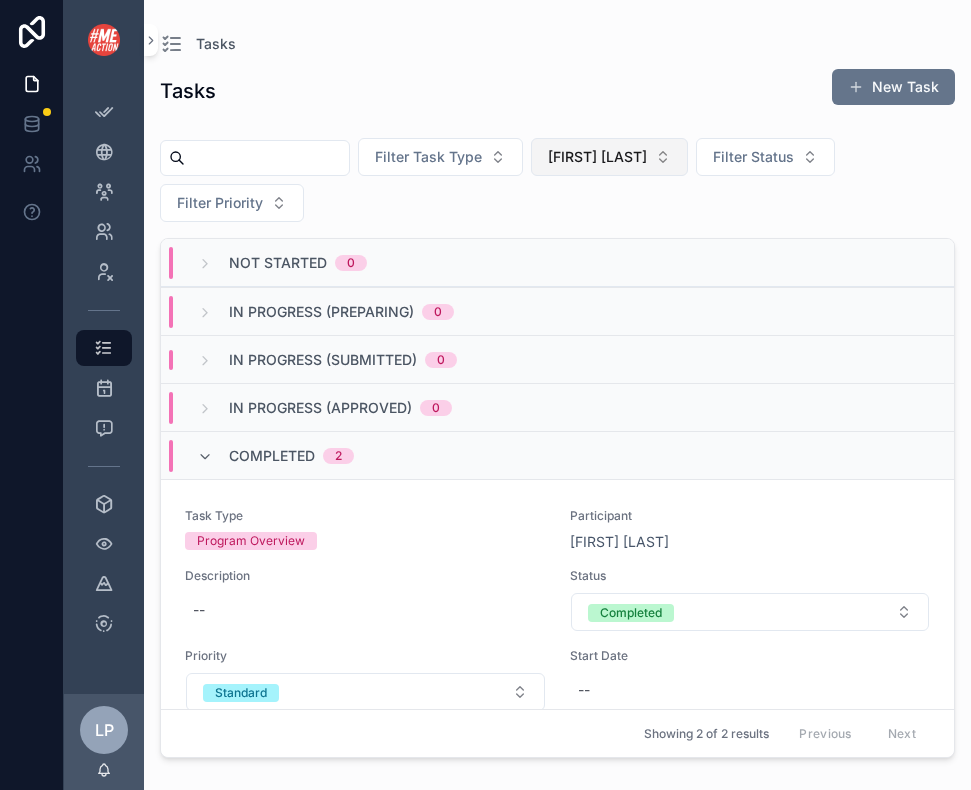 click on "[FIRST] [LAST]" at bounding box center [597, 157] 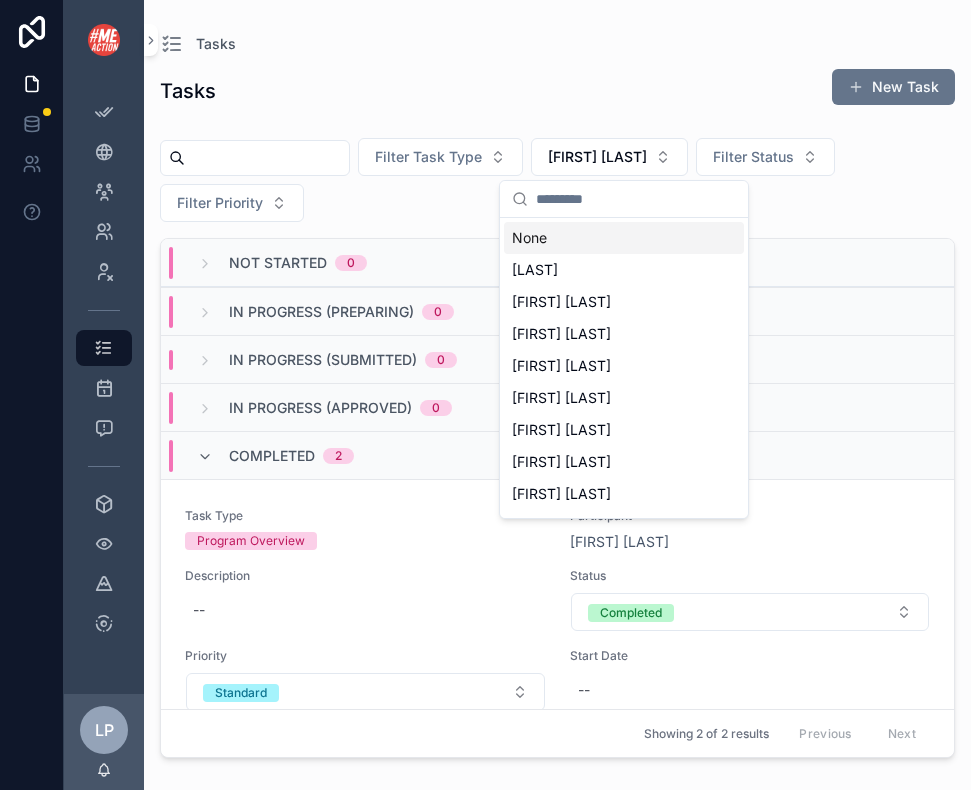 click on "None" at bounding box center (624, 238) 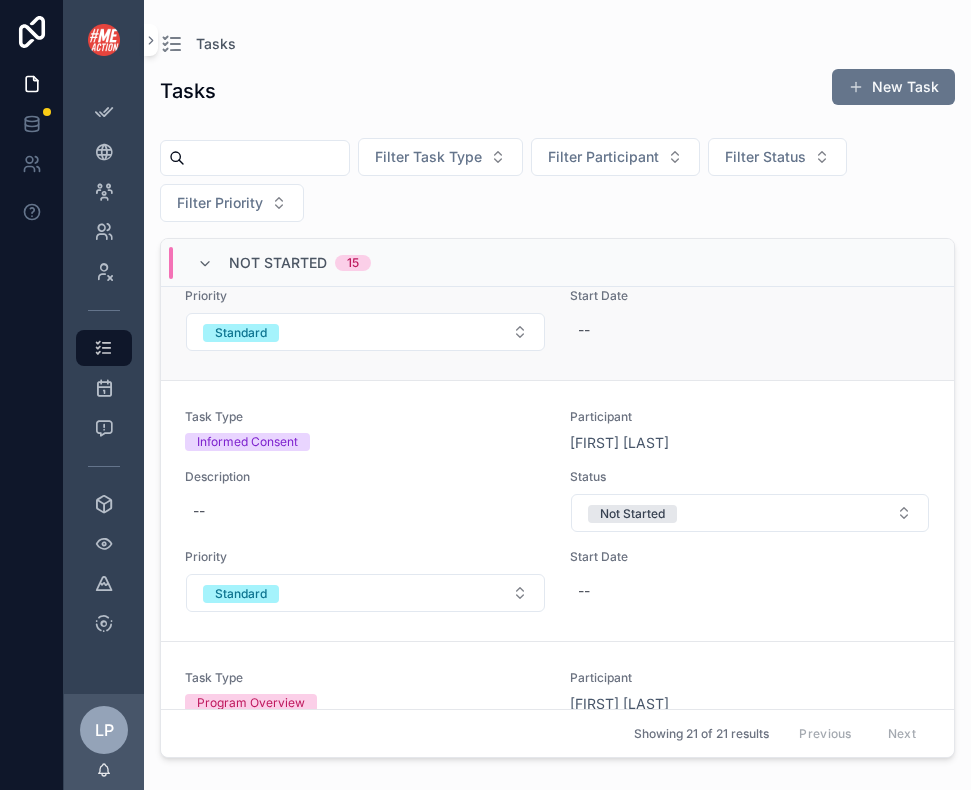 scroll, scrollTop: 2595, scrollLeft: 0, axis: vertical 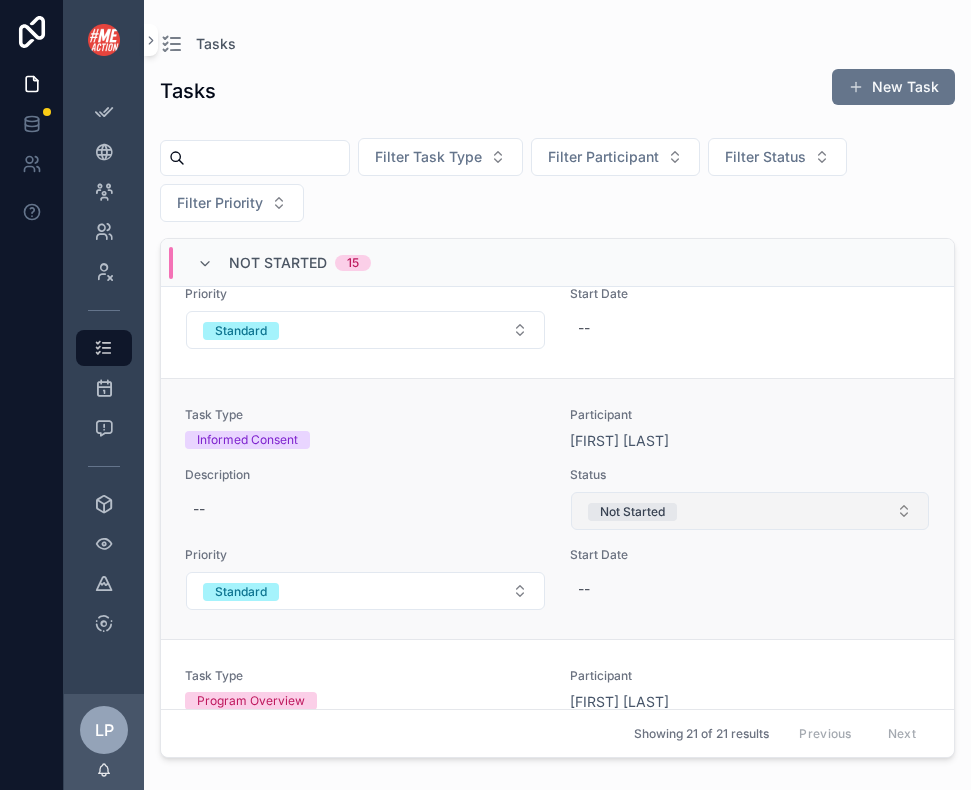 click on "Not Started" at bounding box center (632, 512) 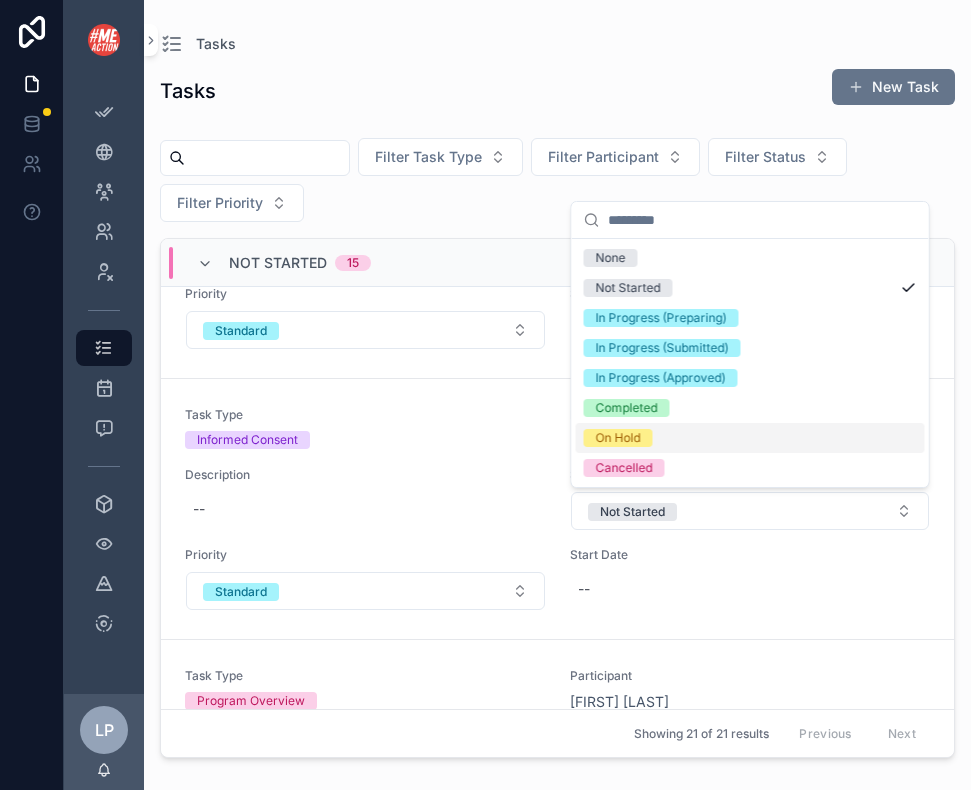 click on "On Hold" at bounding box center [750, 438] 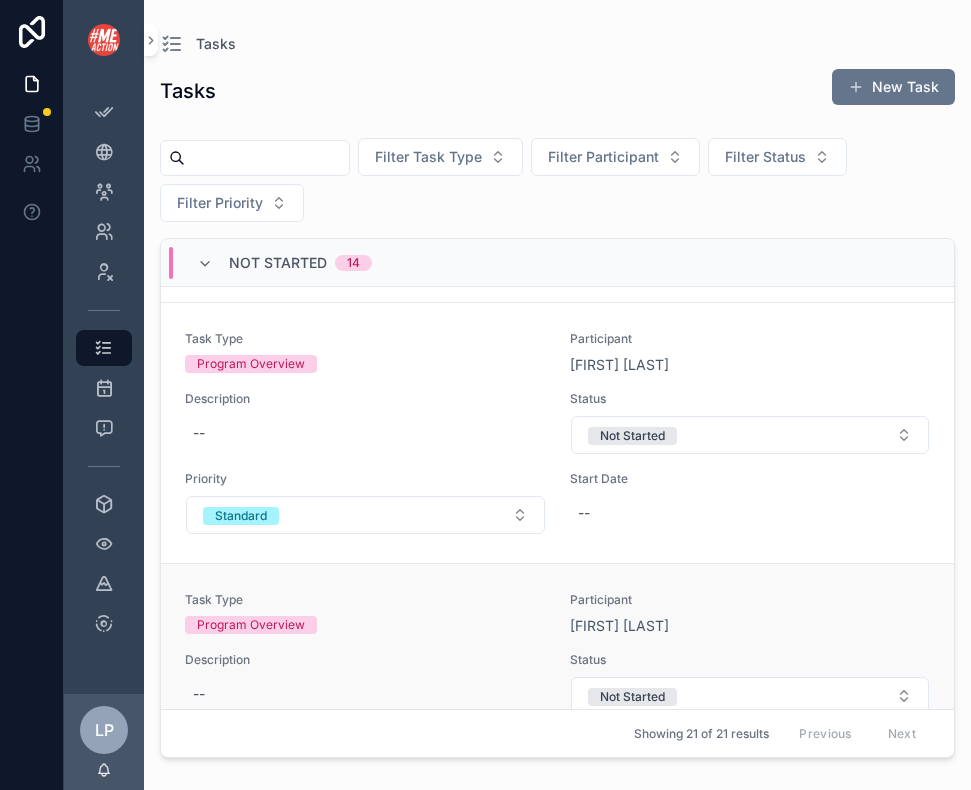 scroll, scrollTop: 2401, scrollLeft: 0, axis: vertical 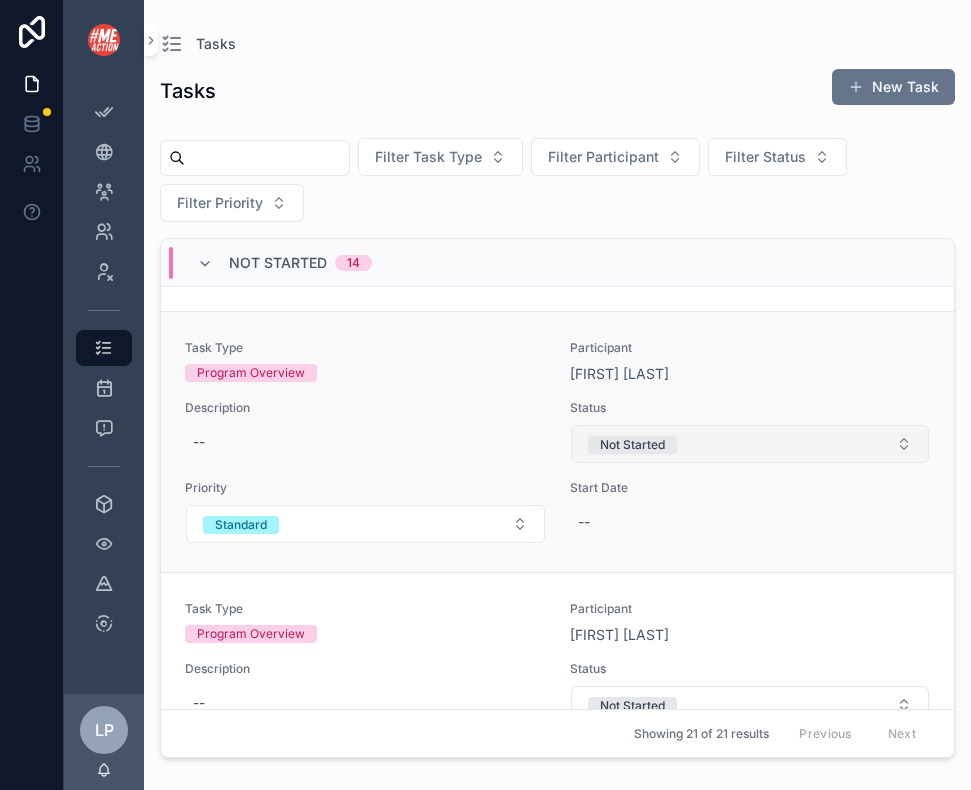 click on "Not Started" at bounding box center (750, 444) 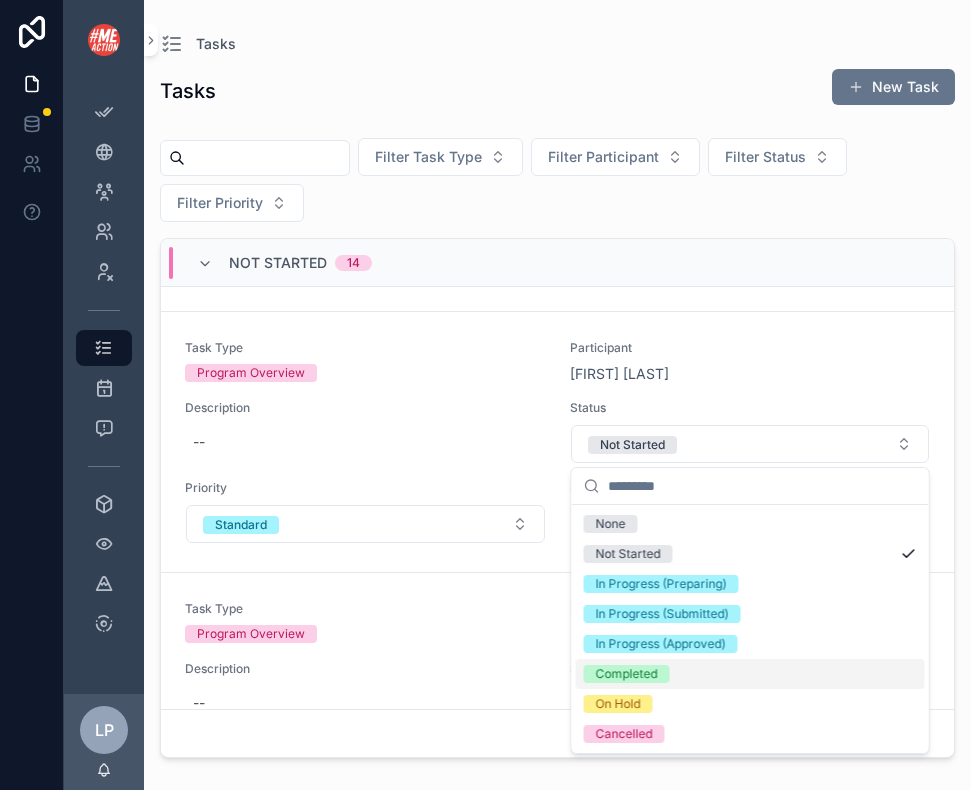 click on "Completed" at bounding box center (750, 674) 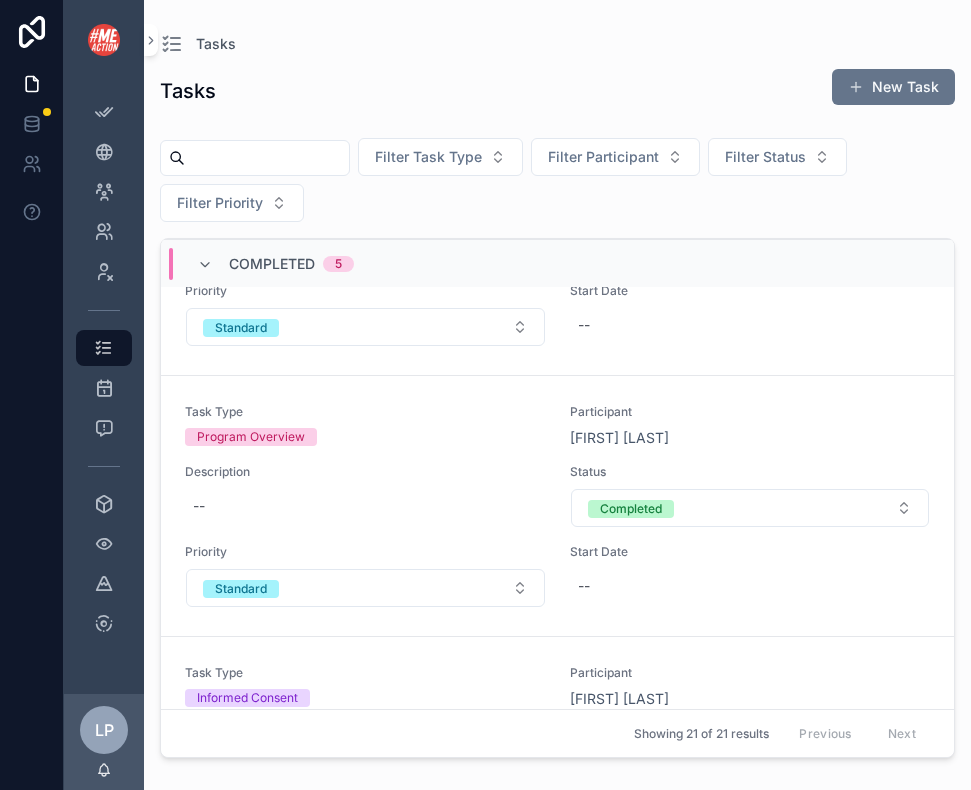 scroll, scrollTop: 4431, scrollLeft: 0, axis: vertical 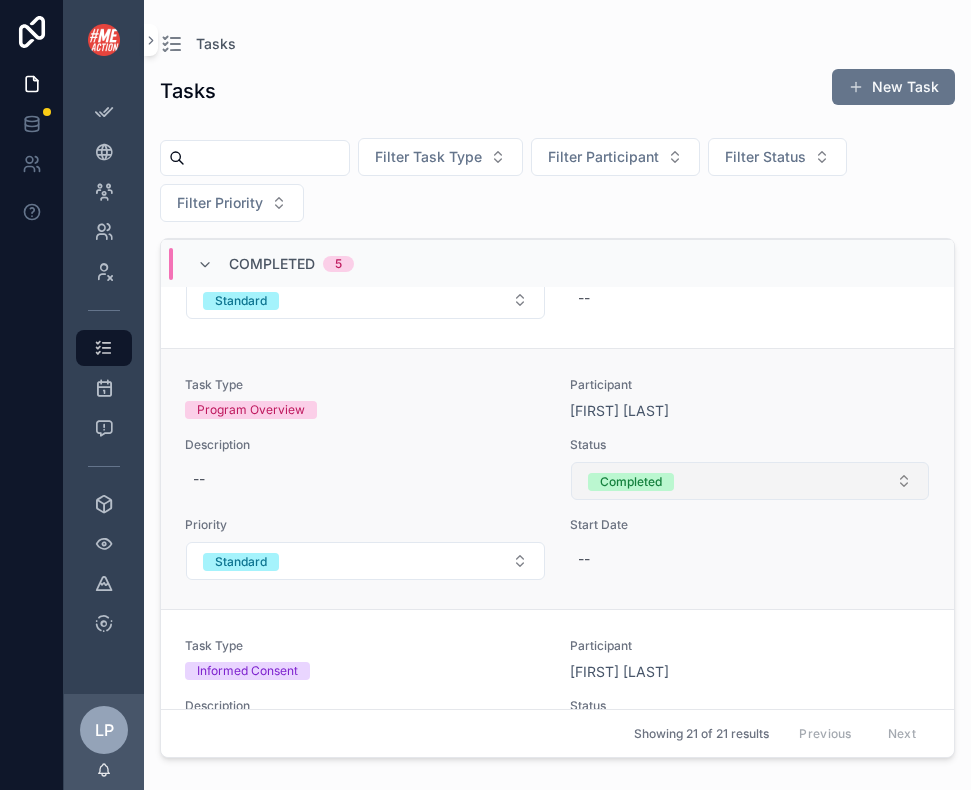 click on "Completed" at bounding box center (750, 481) 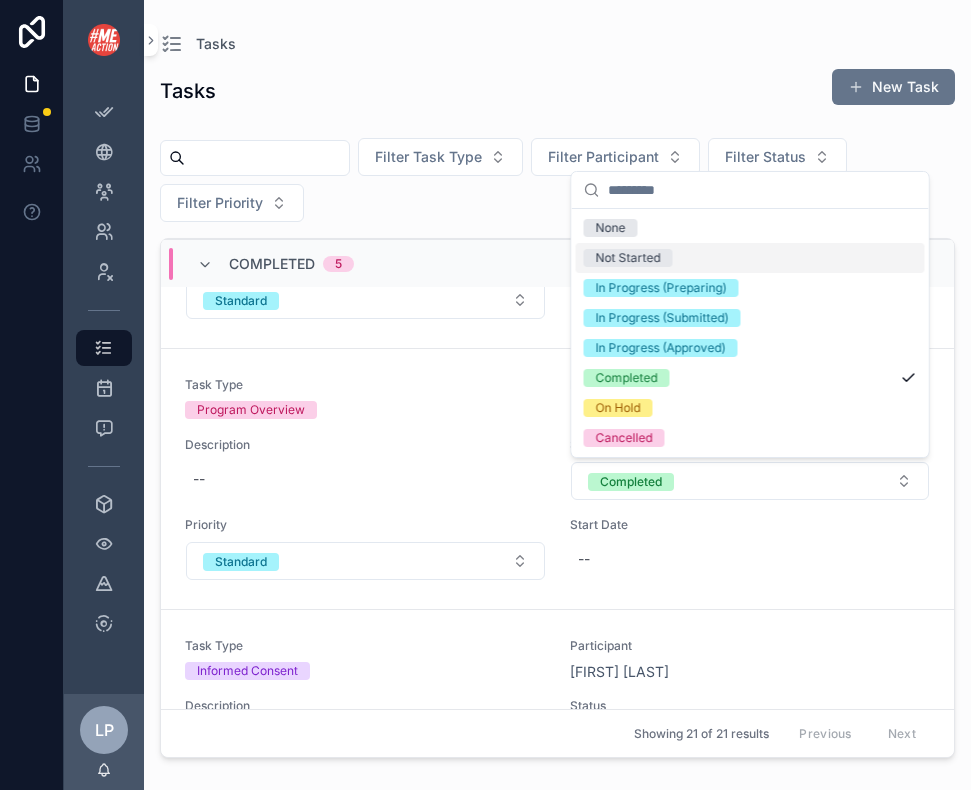 click on "Not Started" at bounding box center (750, 258) 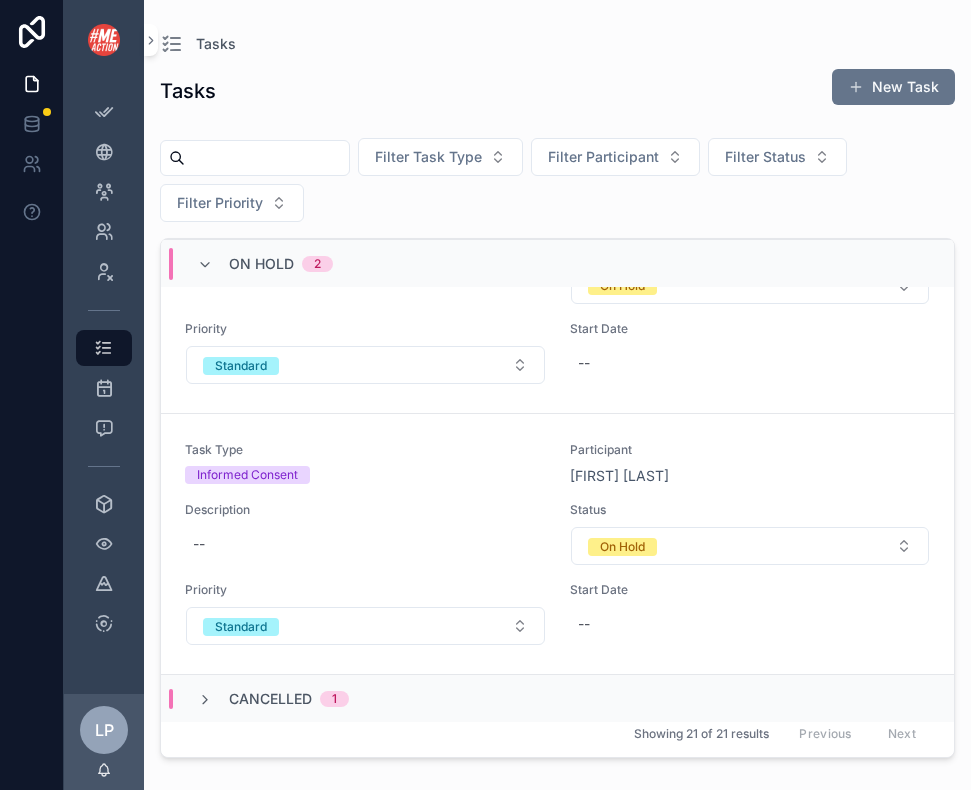 scroll, scrollTop: 5210, scrollLeft: 0, axis: vertical 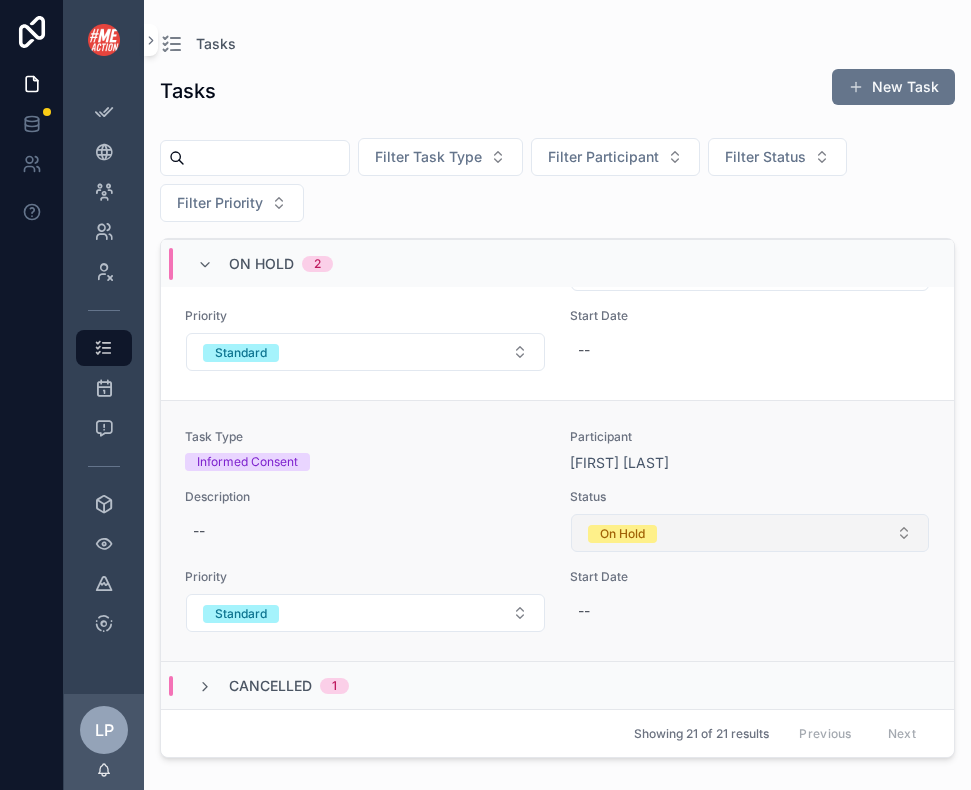 click on "On Hold" at bounding box center [750, 533] 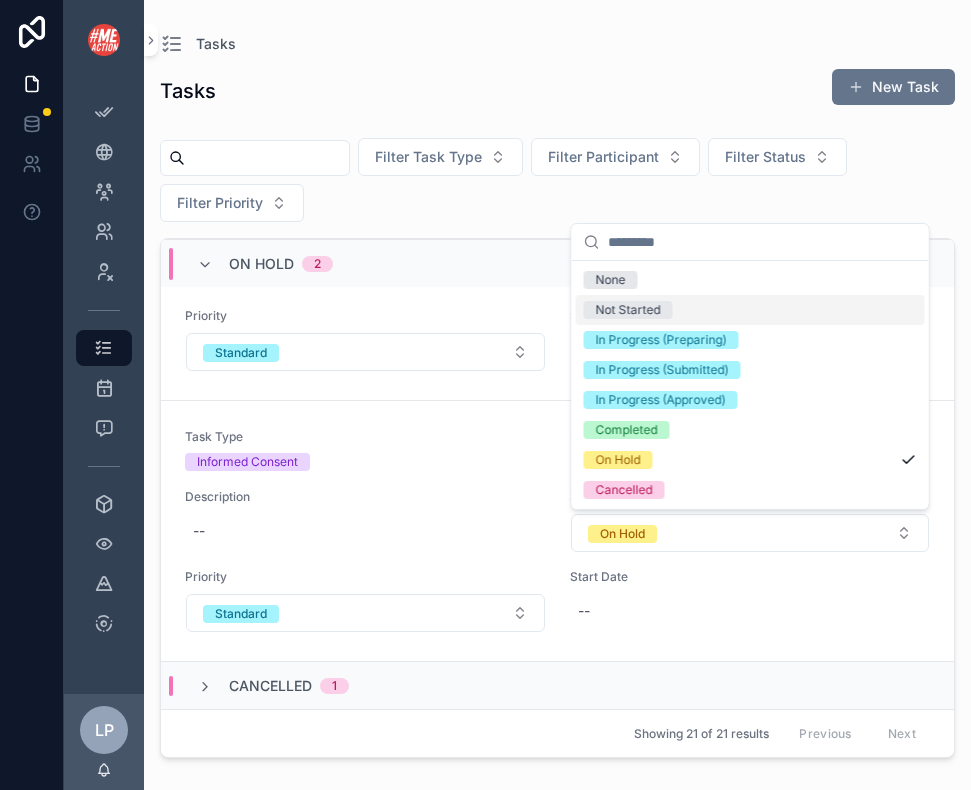 click on "Not Started" at bounding box center (750, 310) 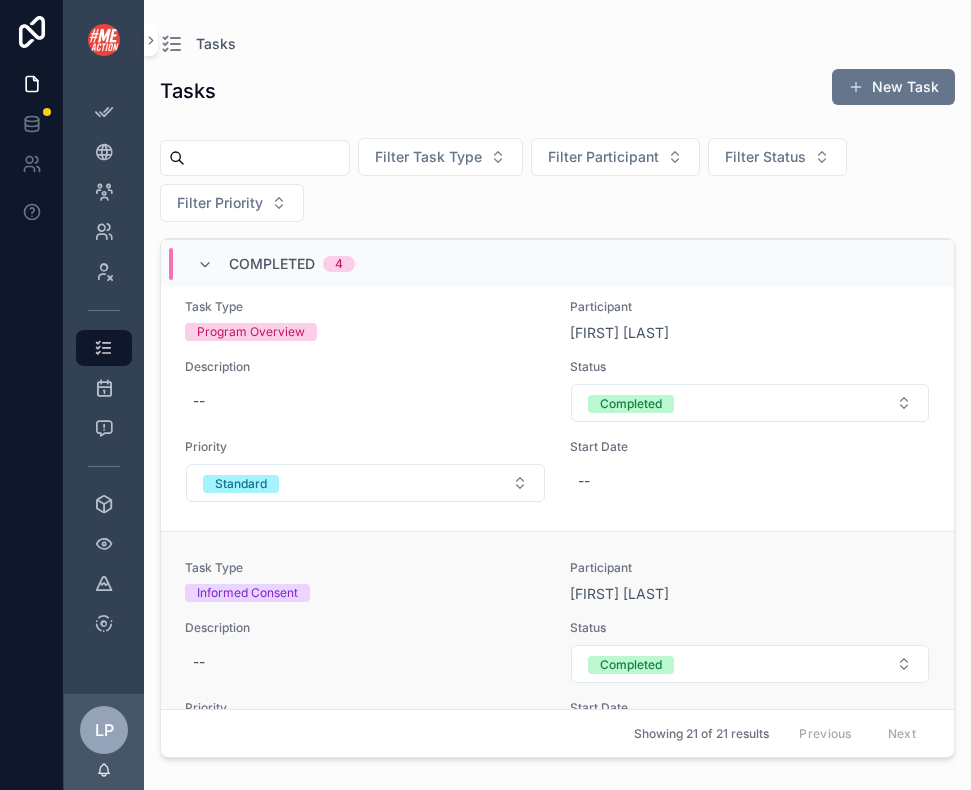scroll, scrollTop: 4045, scrollLeft: 0, axis: vertical 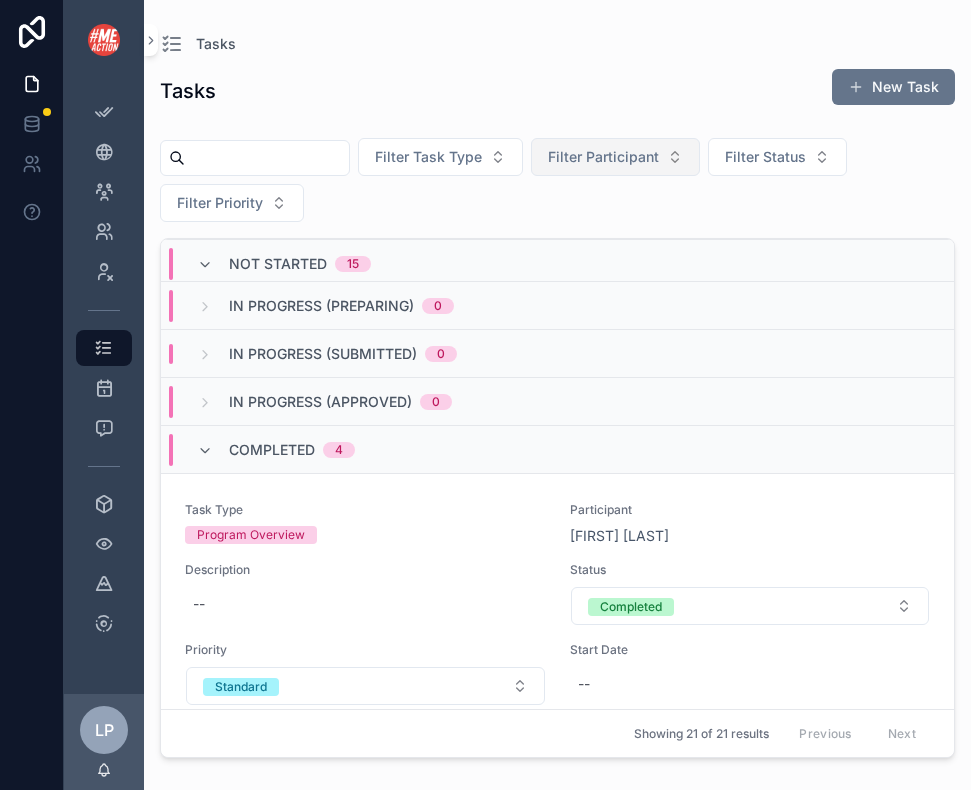 click on "Filter Participant" at bounding box center [603, 157] 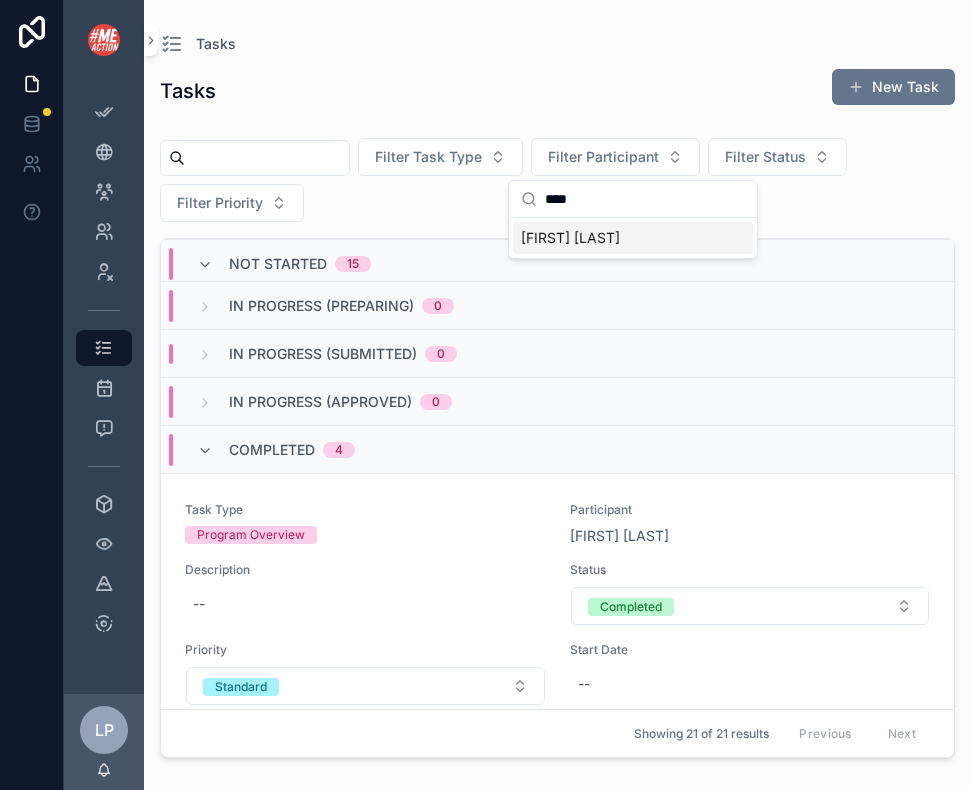 type on "****" 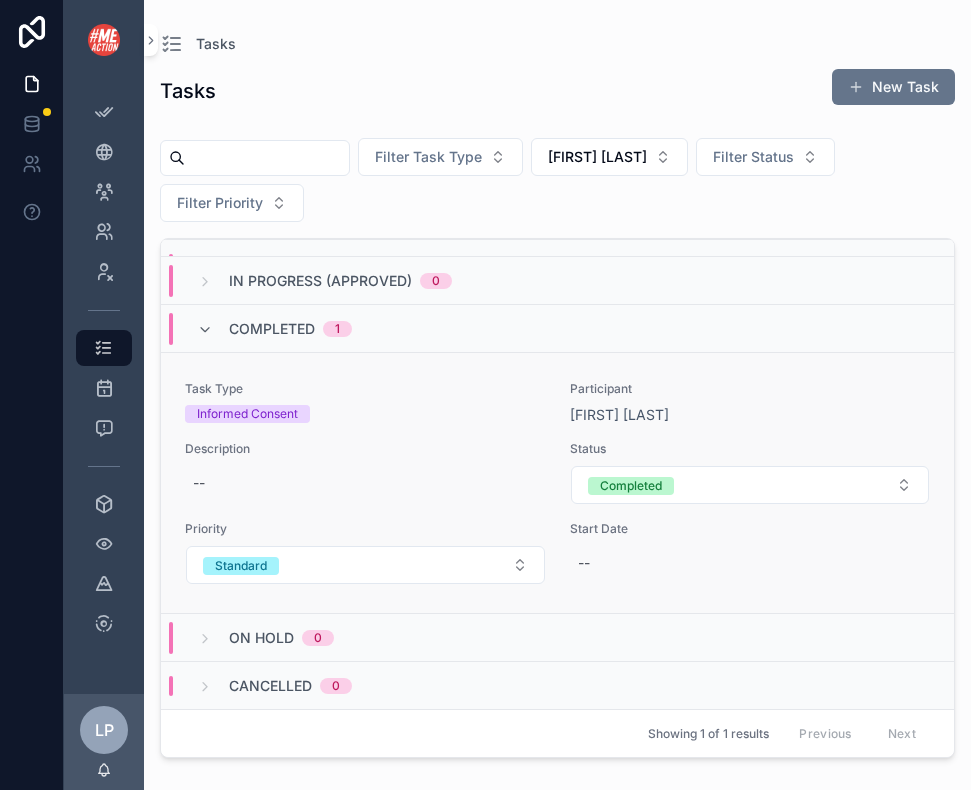 scroll, scrollTop: 0, scrollLeft: 0, axis: both 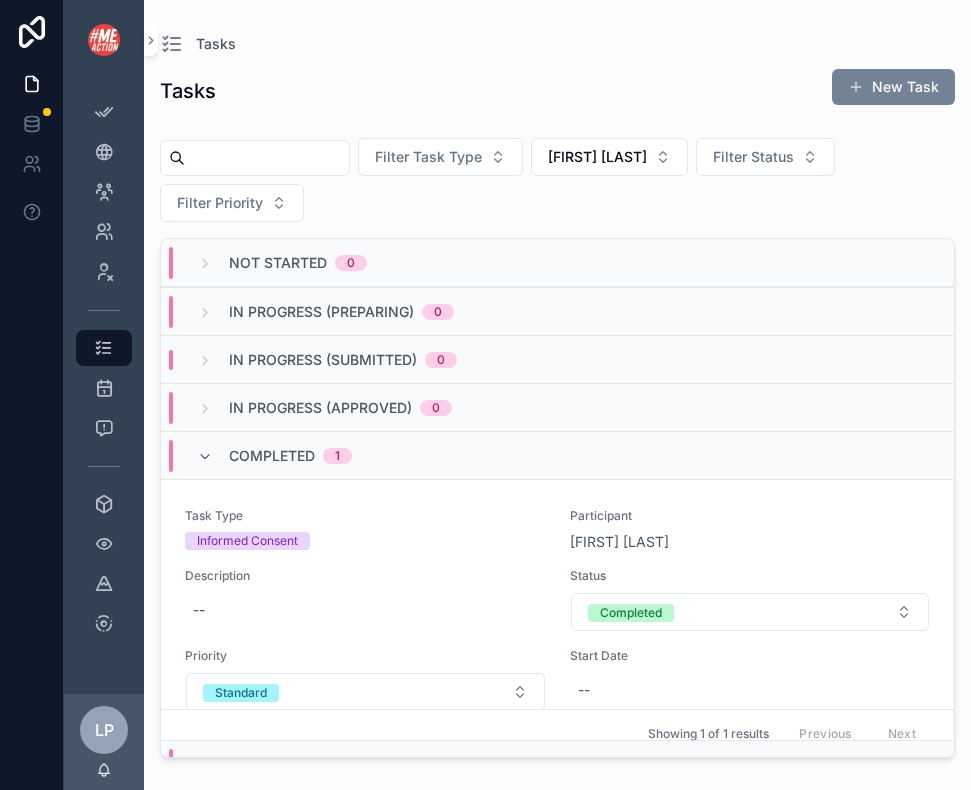 click on "New Task" at bounding box center (893, 87) 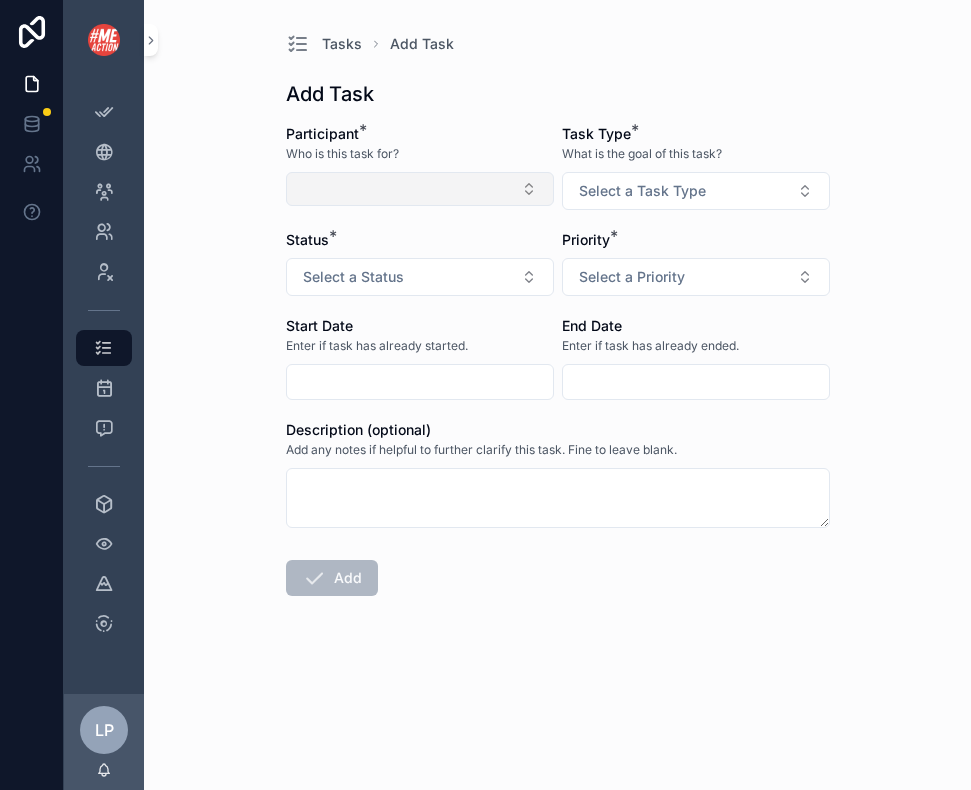 click at bounding box center (420, 189) 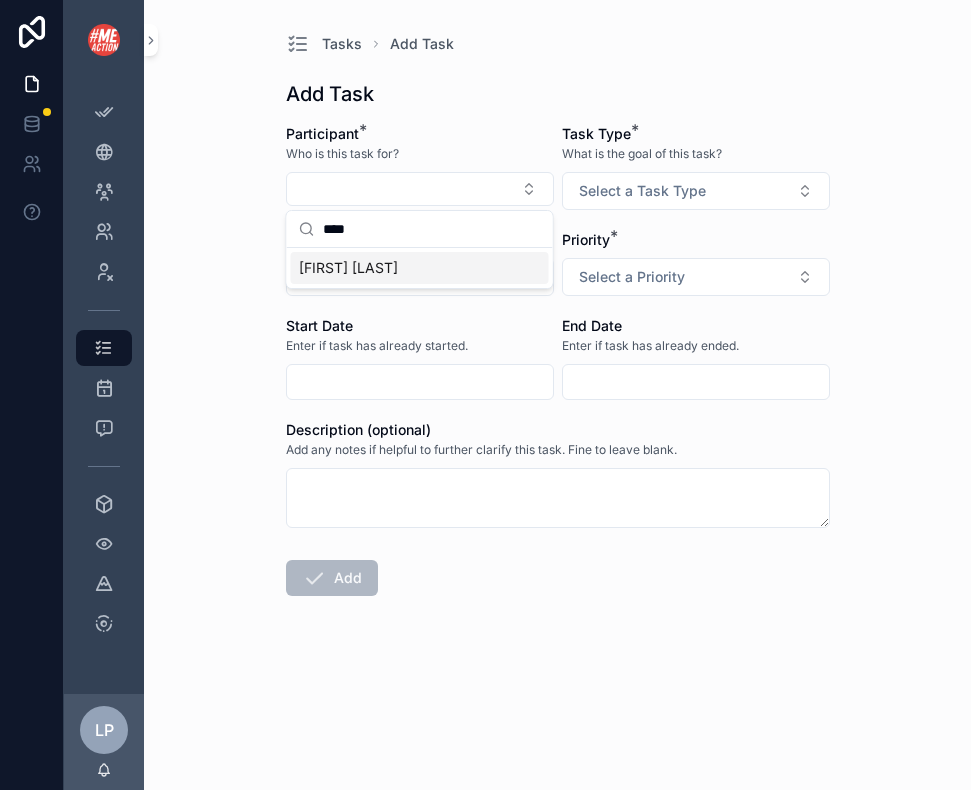 type on "****" 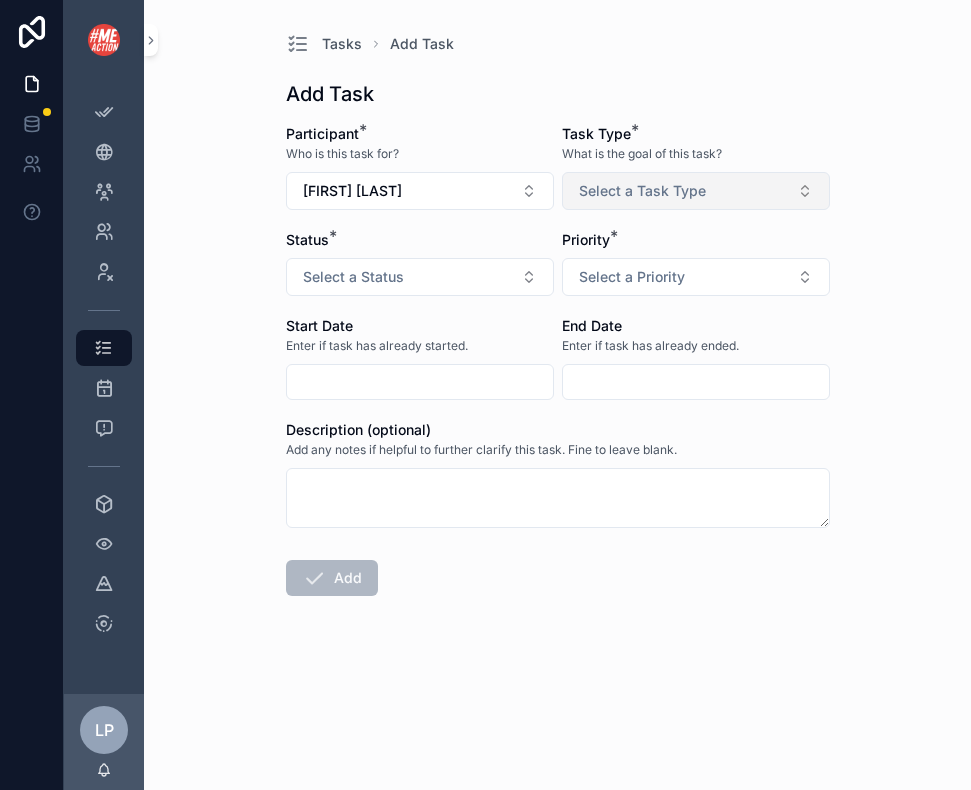 click on "Select a Task Type" at bounding box center (642, 191) 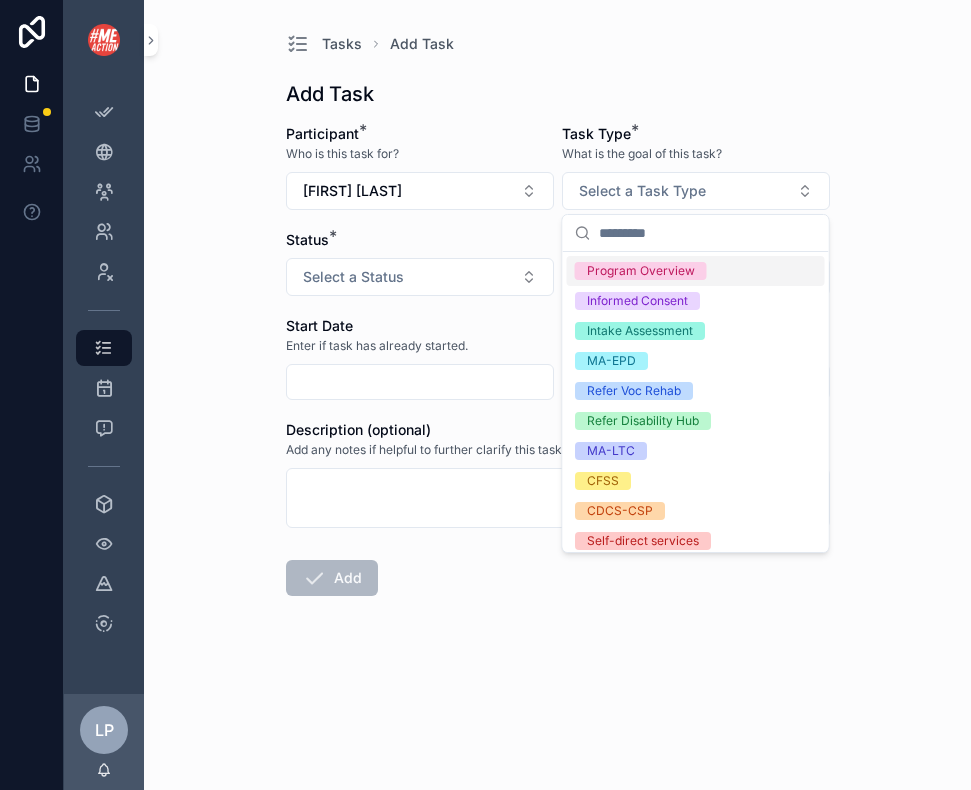 click on "Program Overview" at bounding box center (641, 271) 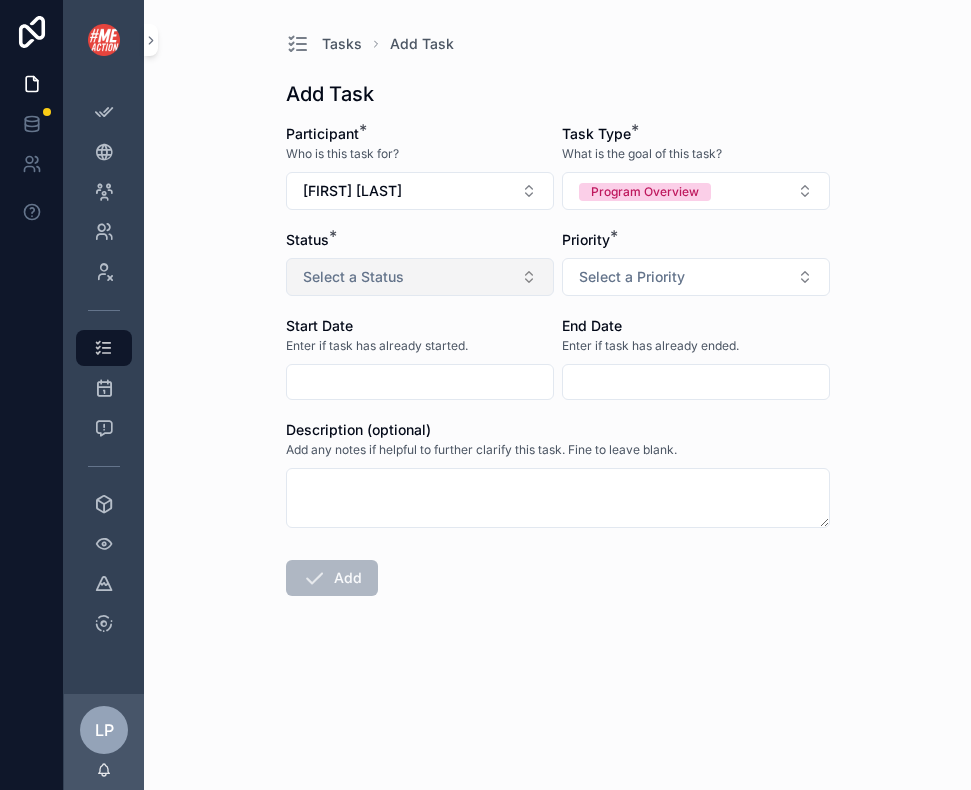 click on "Select a Status" at bounding box center [420, 277] 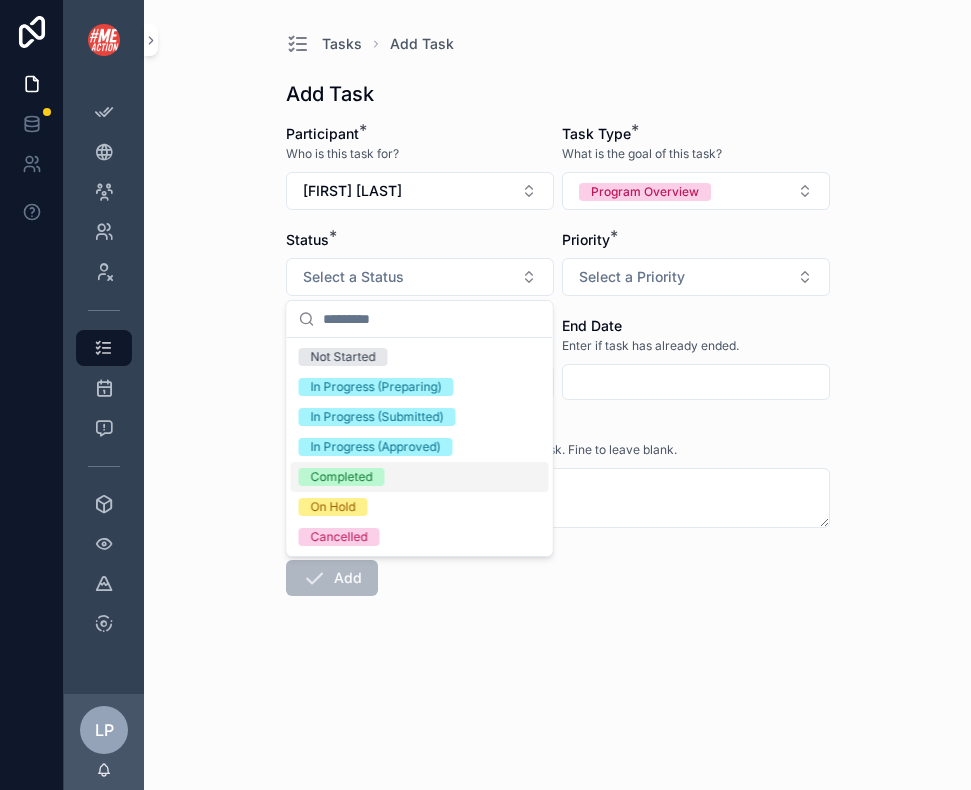click on "Completed" at bounding box center (420, 477) 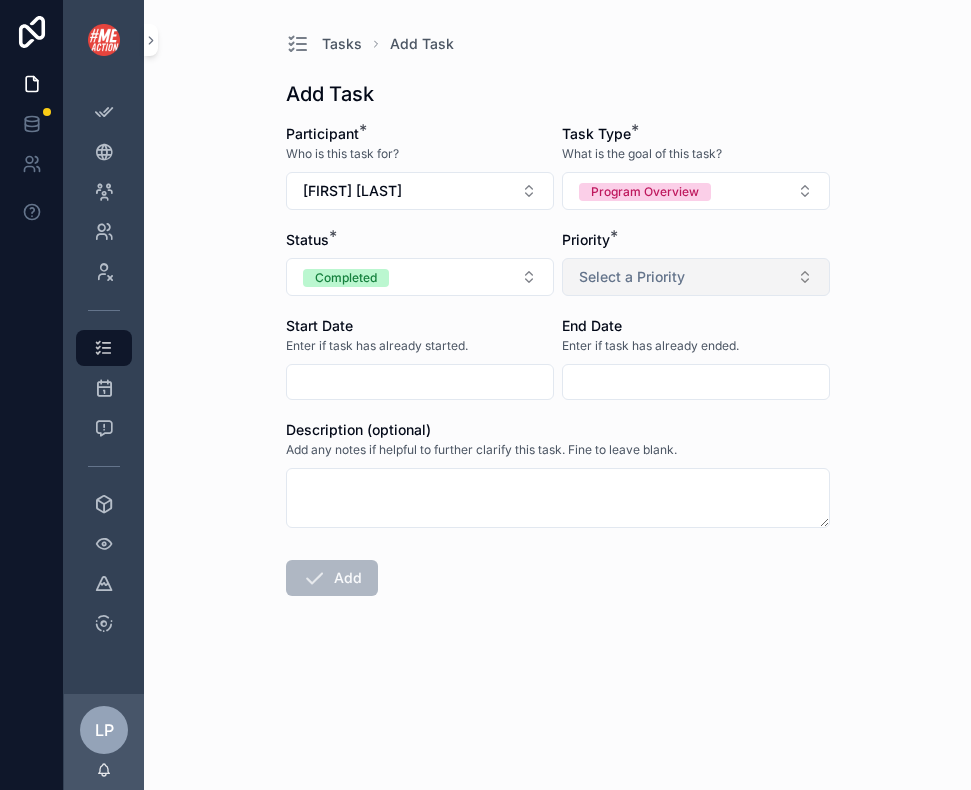 click on "Select a Priority" at bounding box center (632, 277) 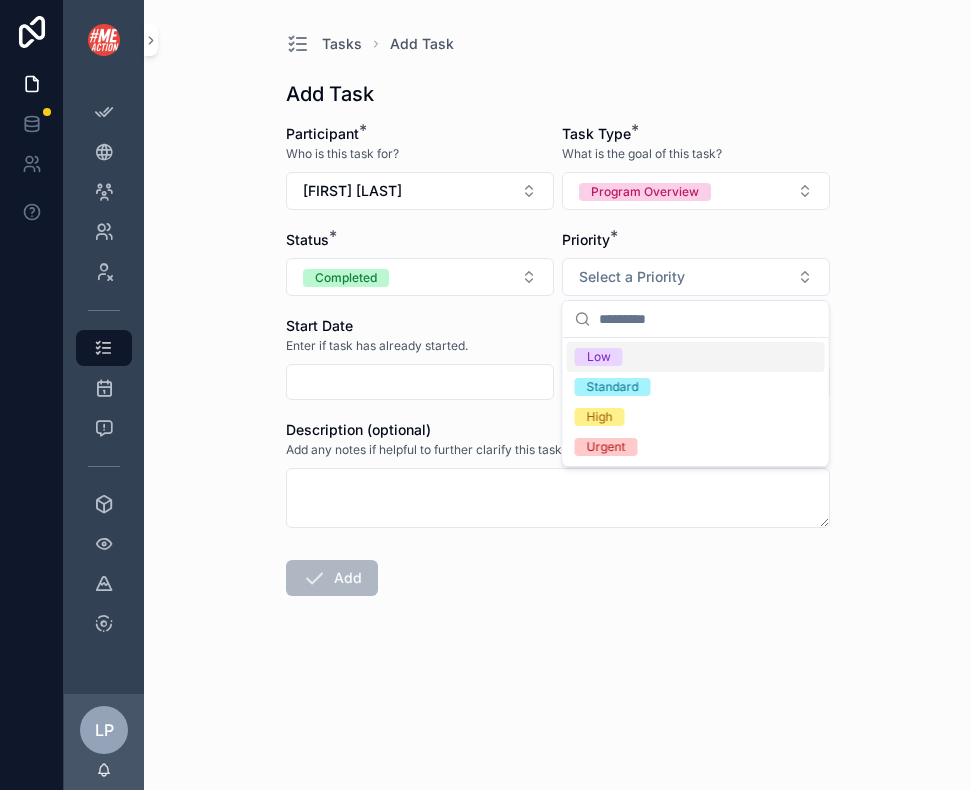 click on "Start Date" at bounding box center [420, 326] 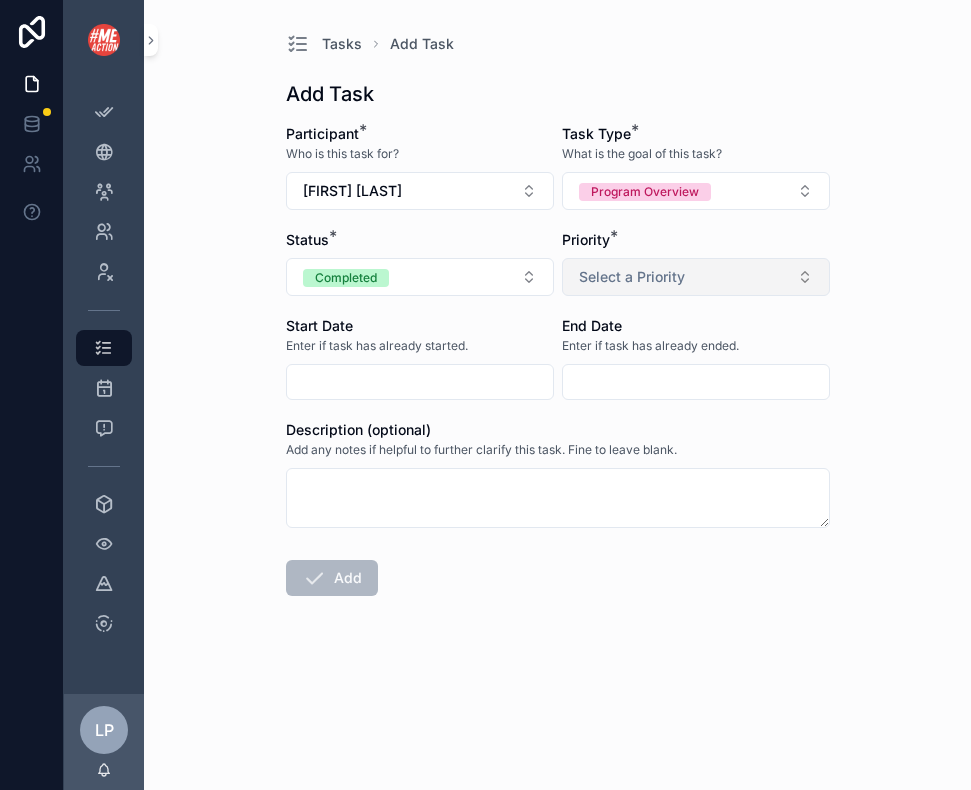 click on "Select a Priority" at bounding box center (632, 277) 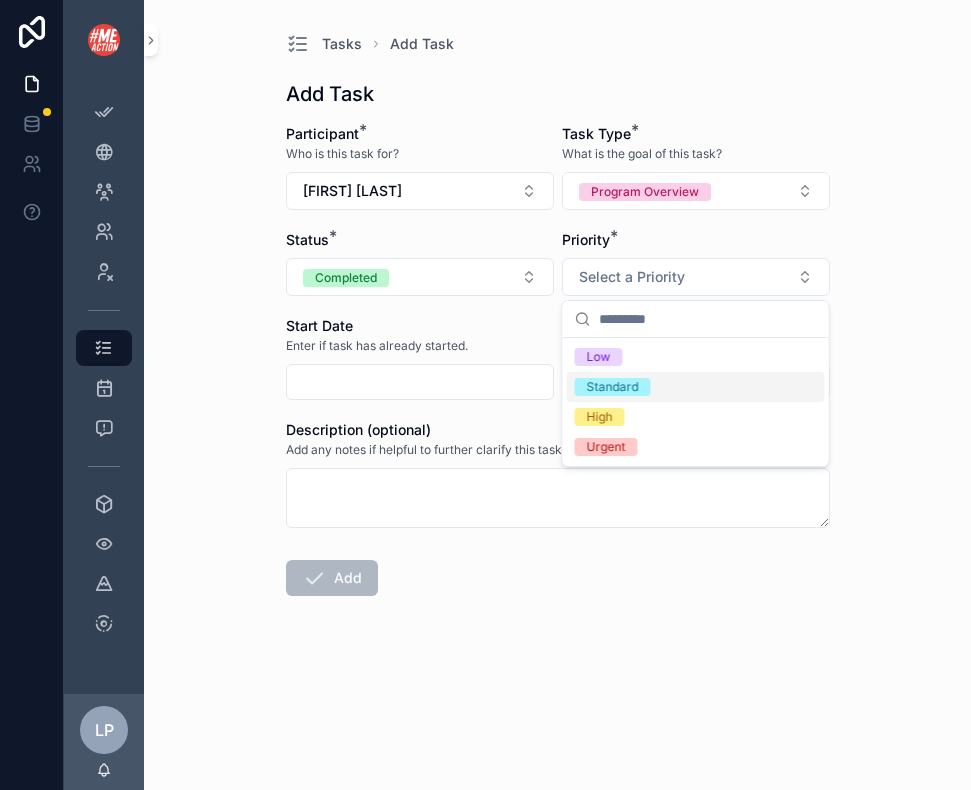 click on "Standard" at bounding box center (613, 387) 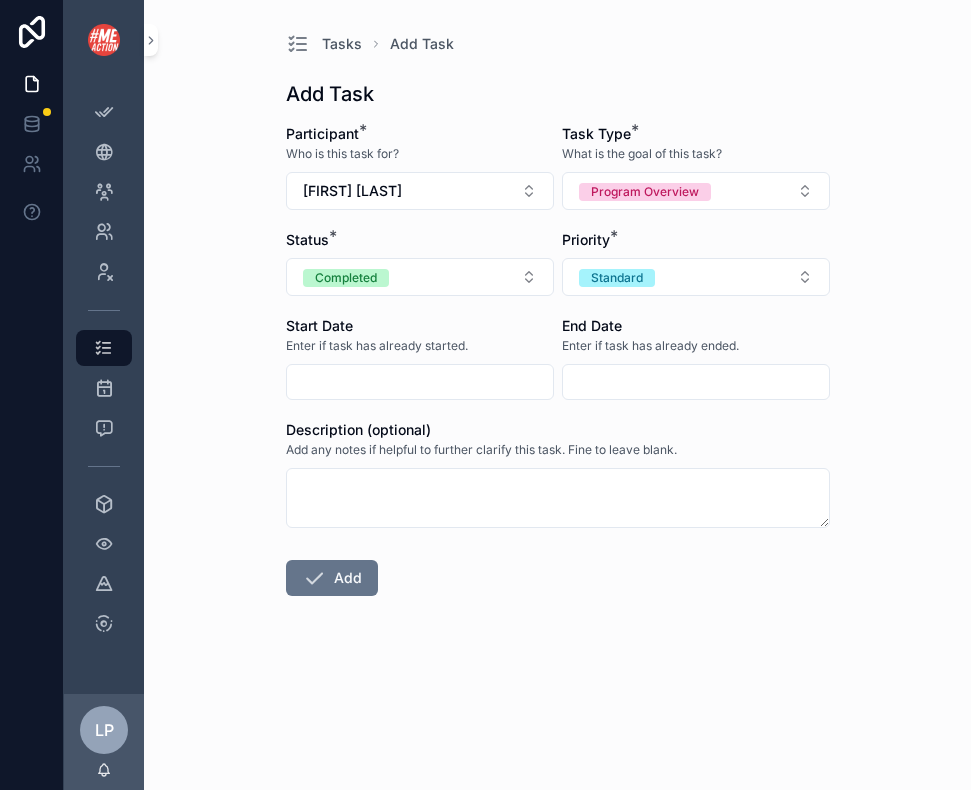 click on "Start Date Enter if task has already started." at bounding box center [420, 358] 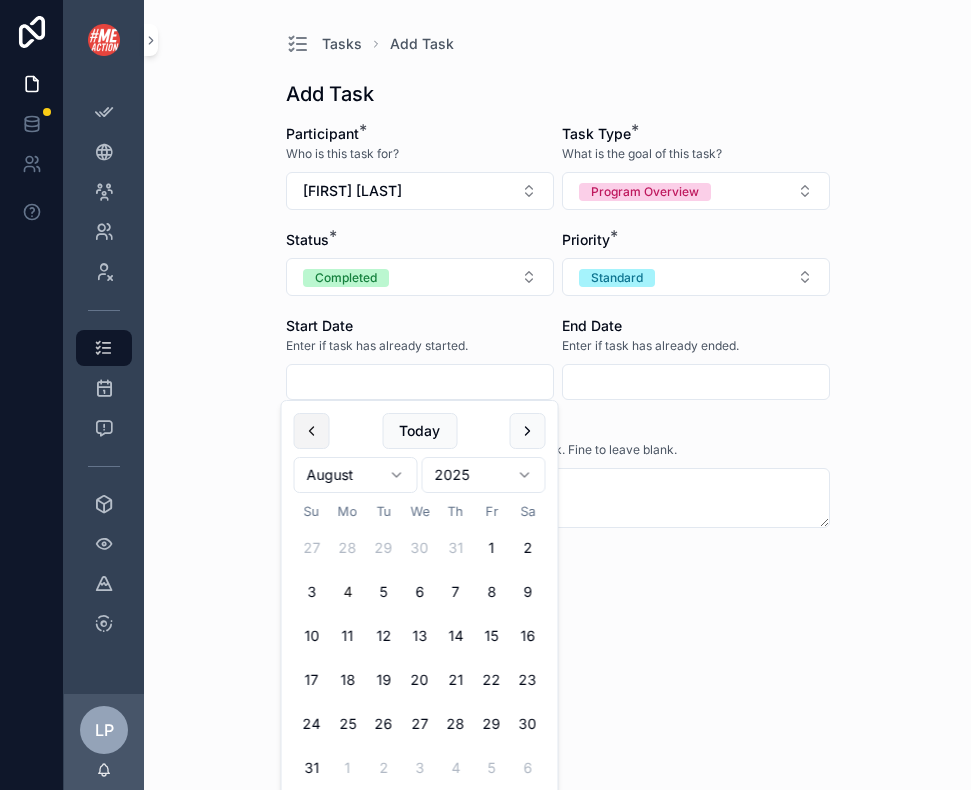 click at bounding box center (312, 431) 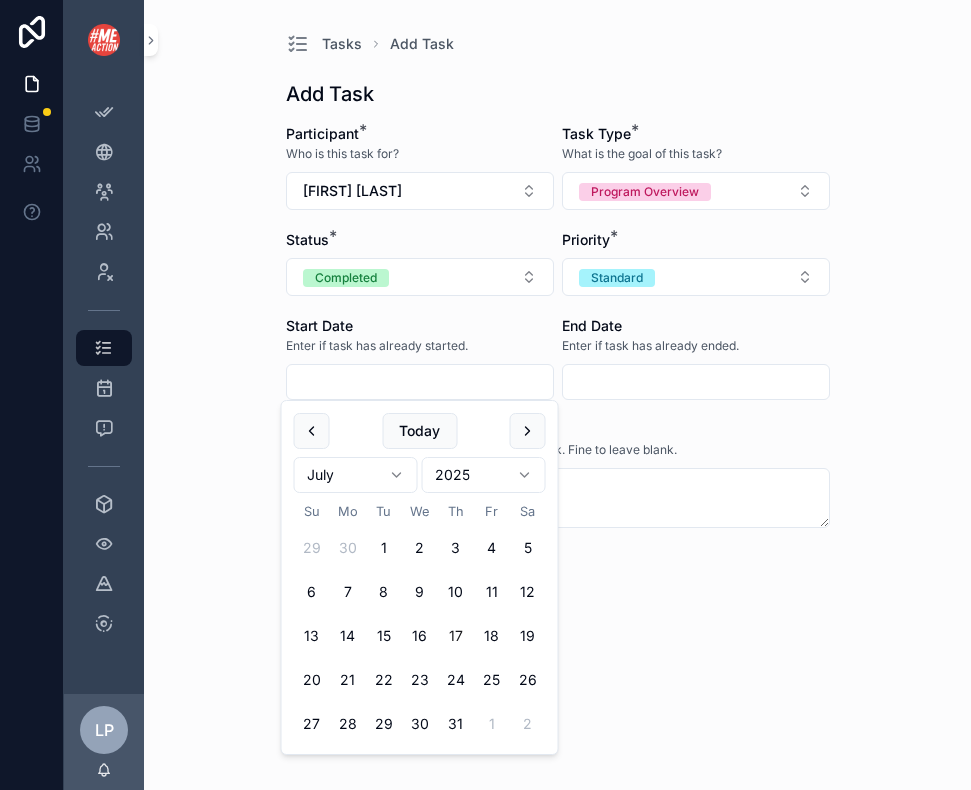 click on "17" at bounding box center [456, 636] 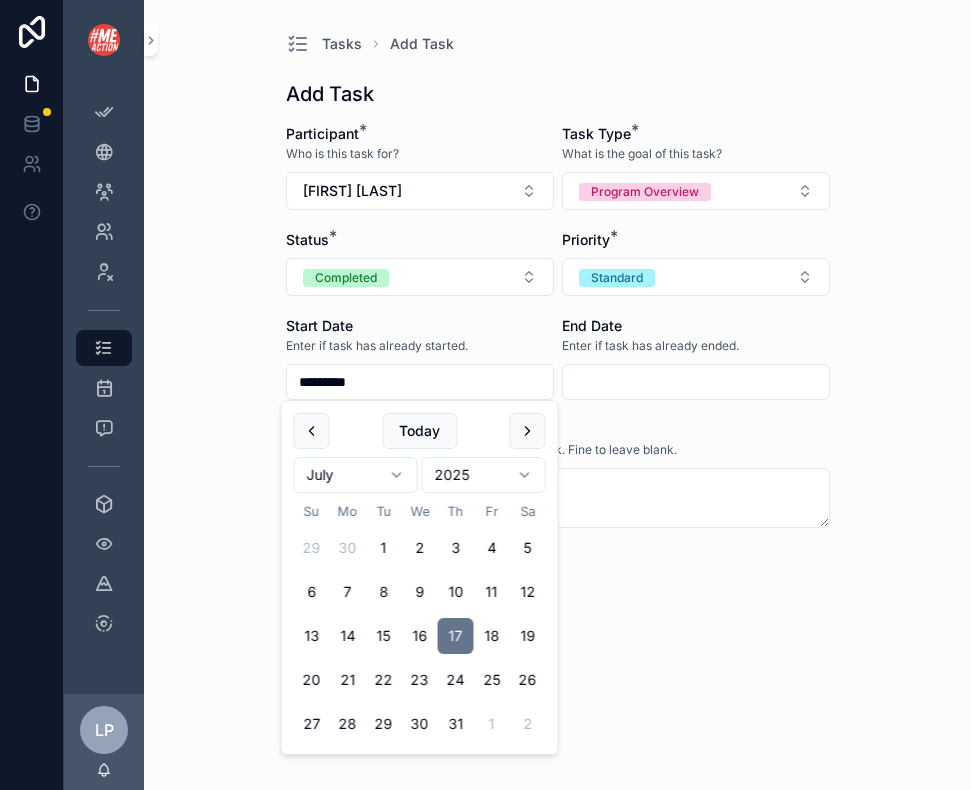 click at bounding box center (696, 382) 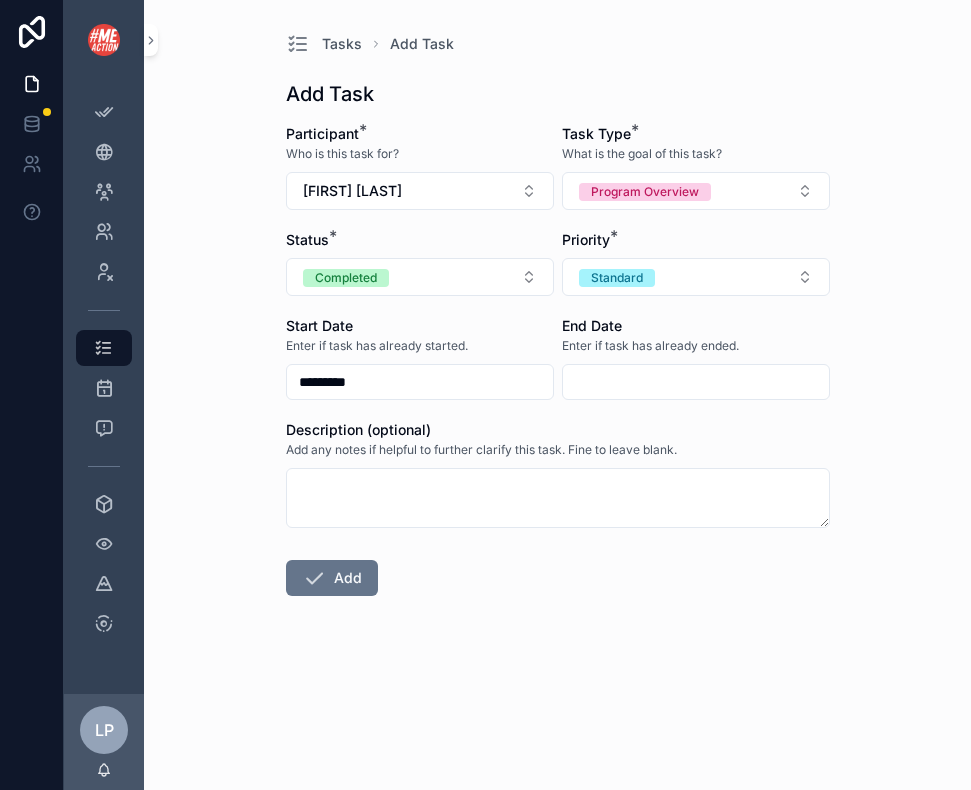 click at bounding box center [696, 382] 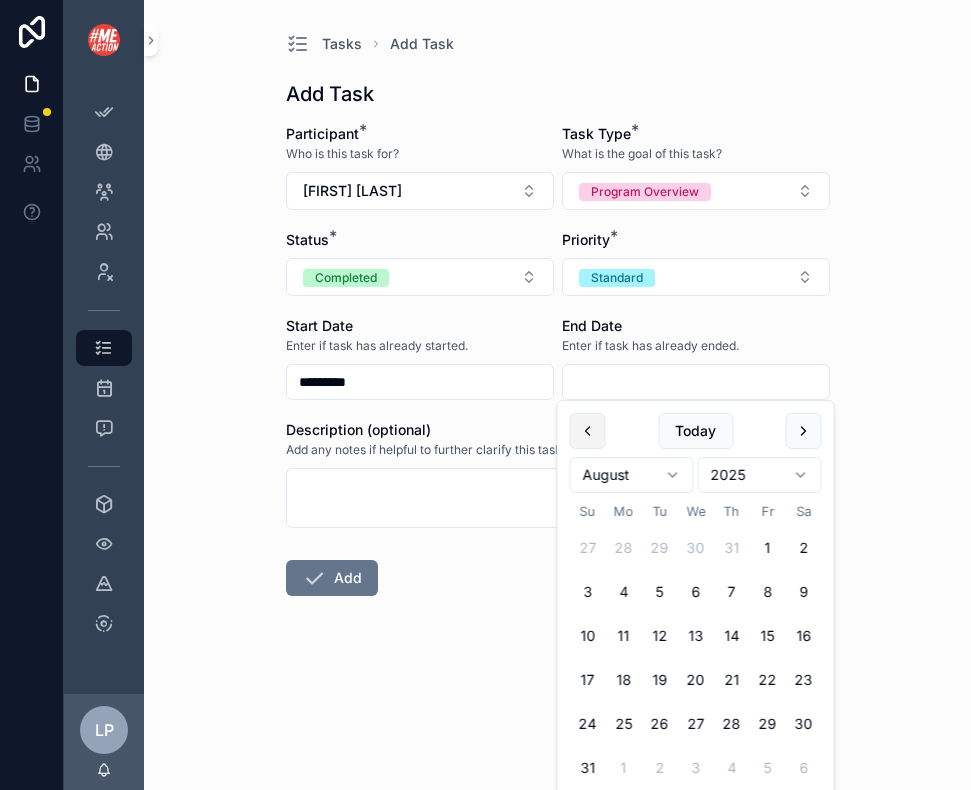 click at bounding box center [588, 431] 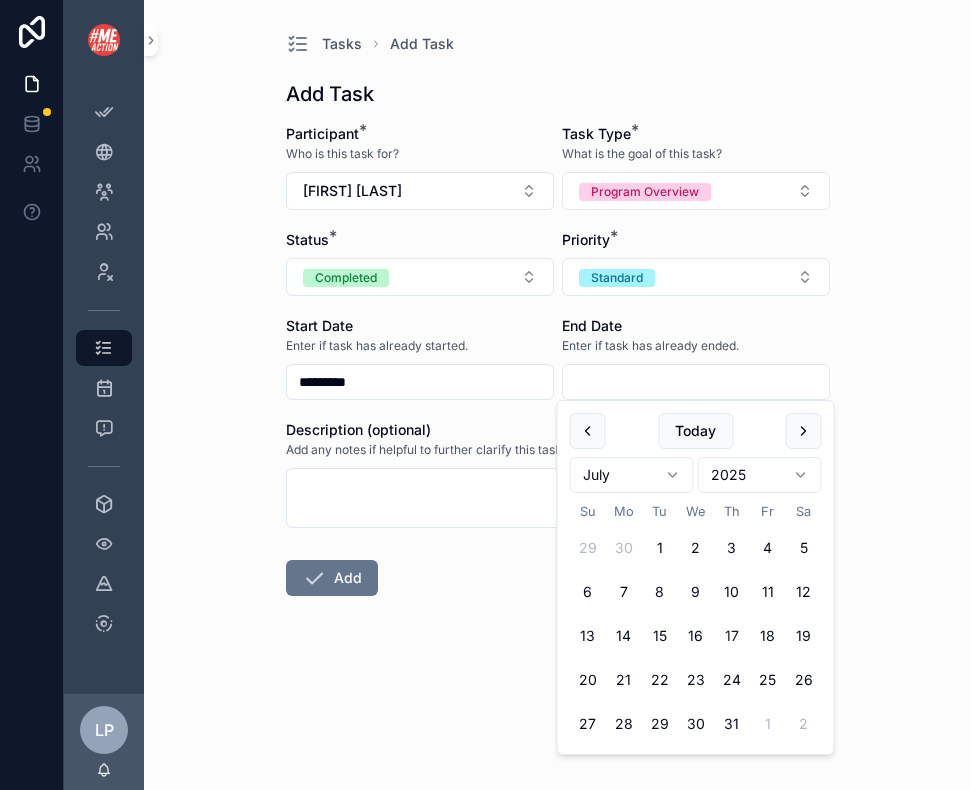 click on "17" at bounding box center [732, 636] 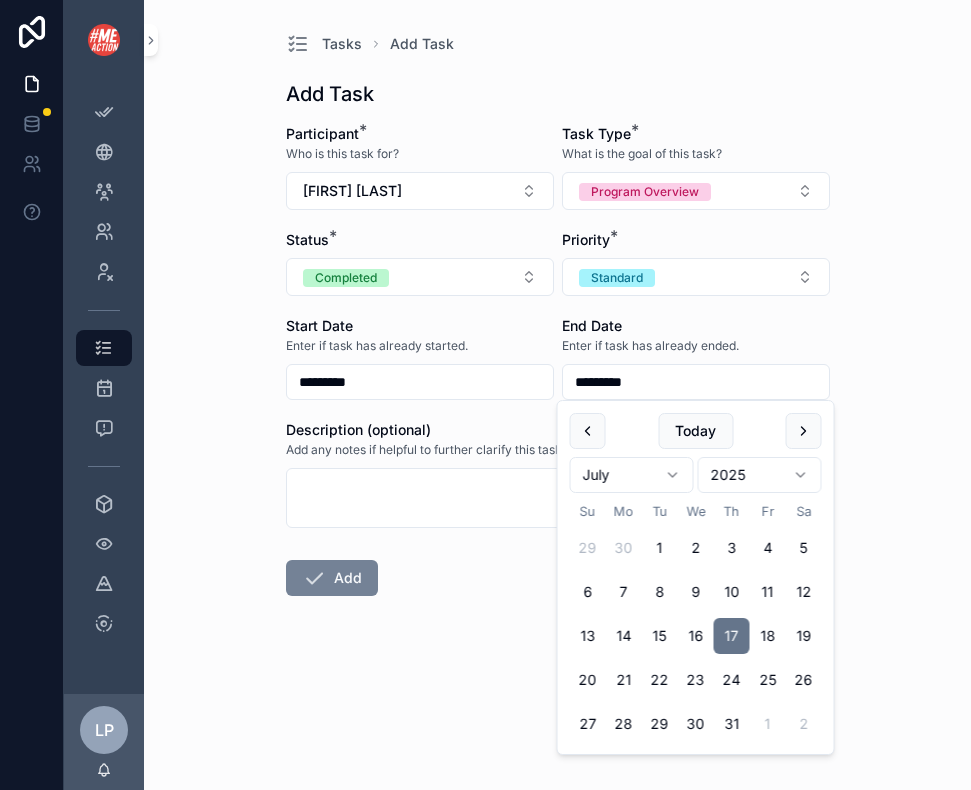click on "Add" at bounding box center [332, 578] 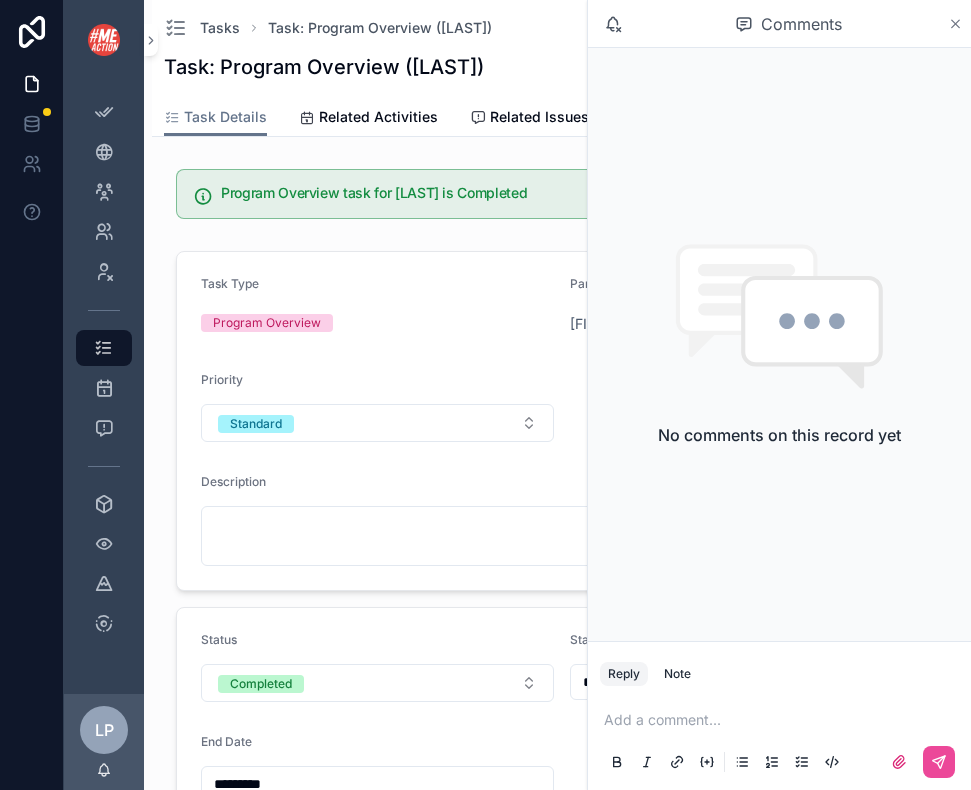 click 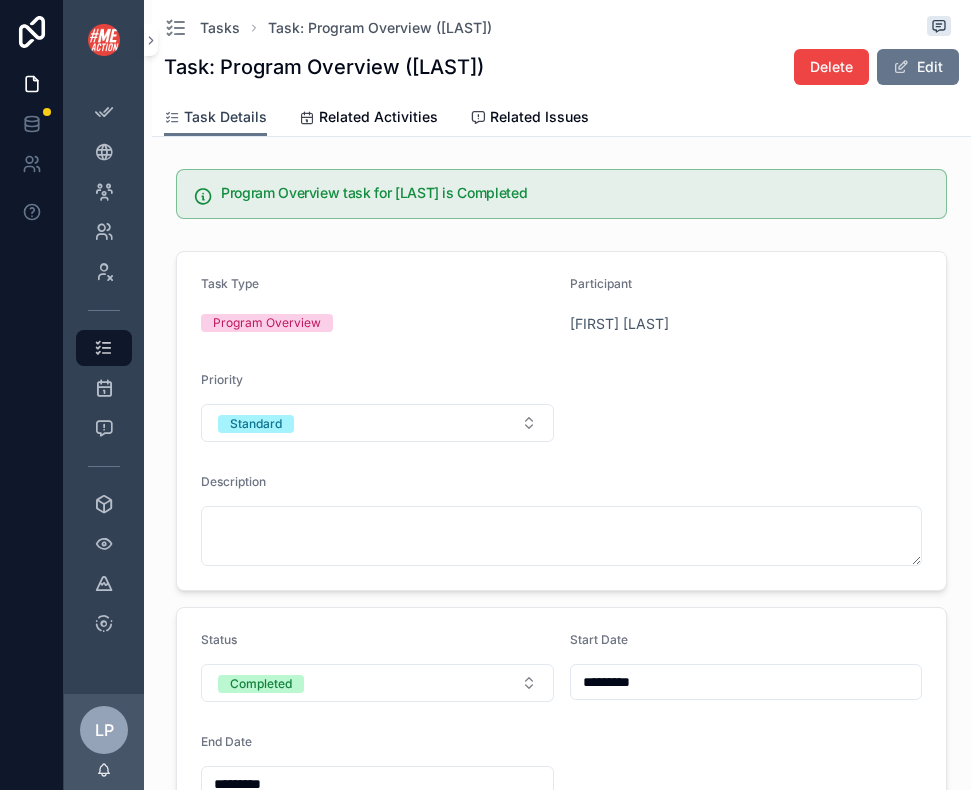 click on "Task Details" at bounding box center [225, 117] 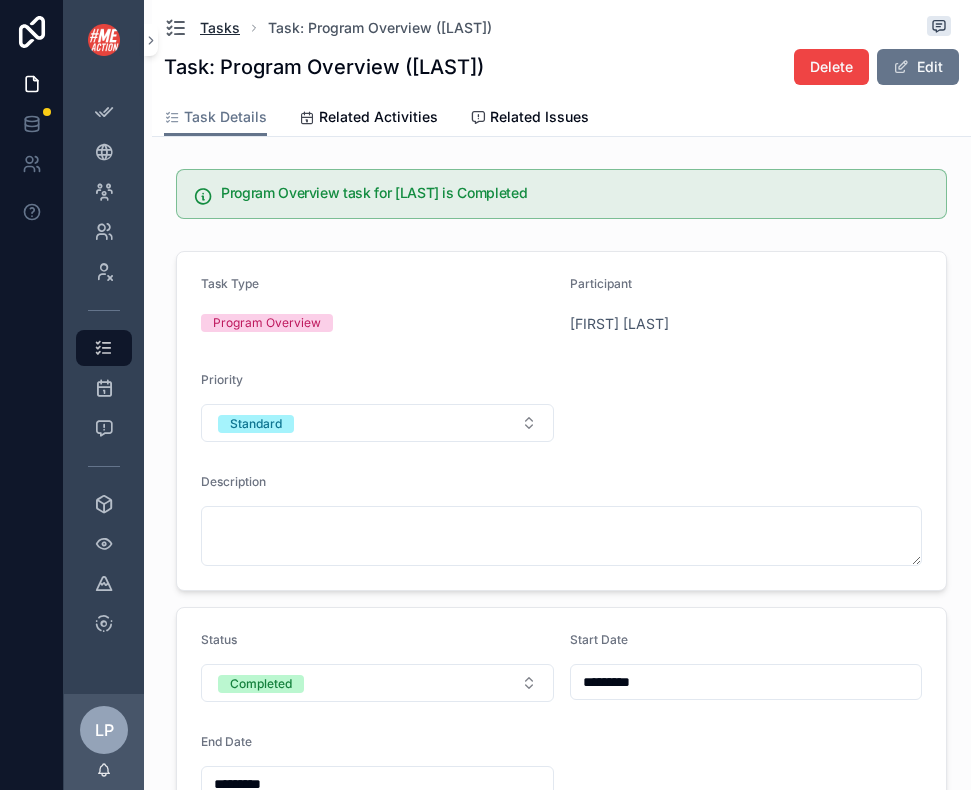 click on "Tasks" at bounding box center [220, 28] 